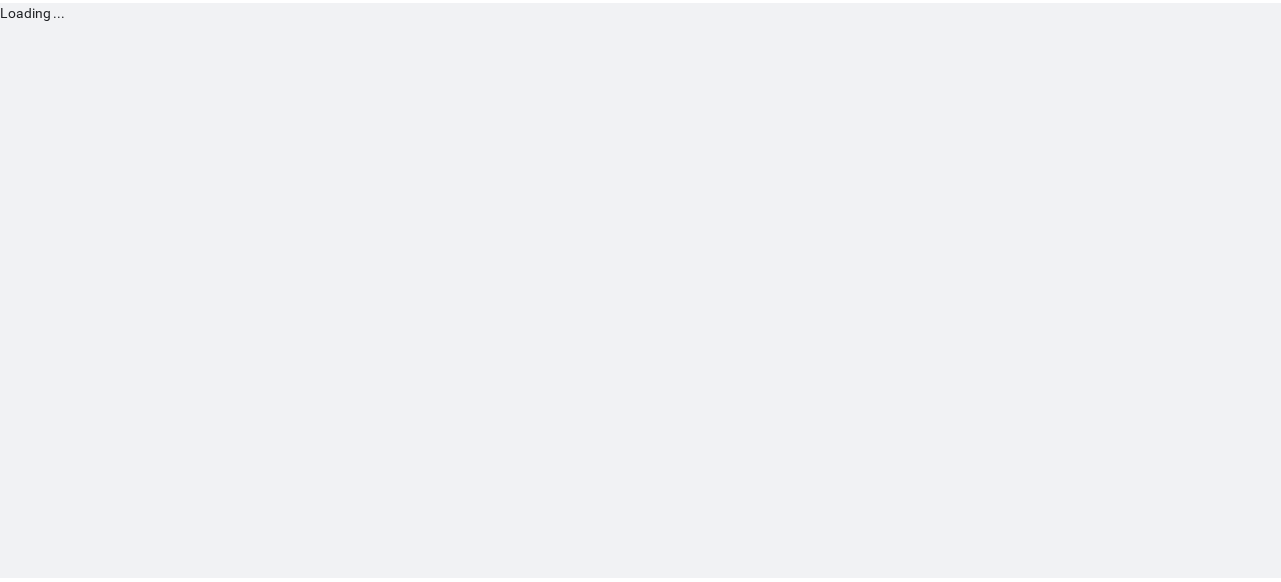 scroll, scrollTop: 0, scrollLeft: 0, axis: both 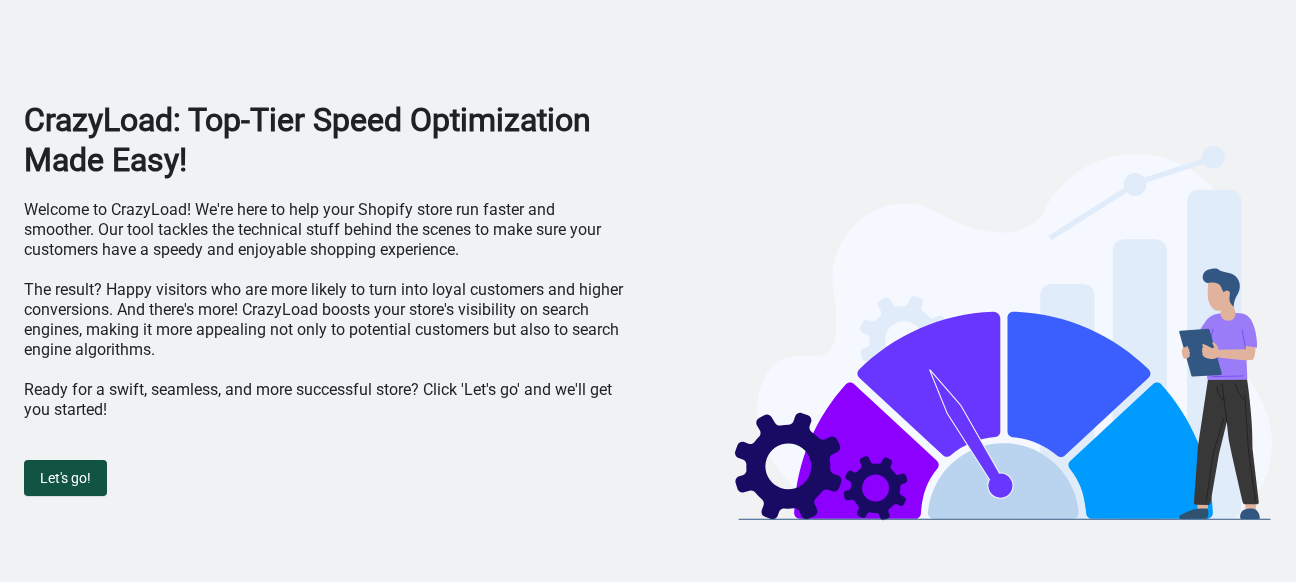 click on "Let's go!" at bounding box center [65, 478] 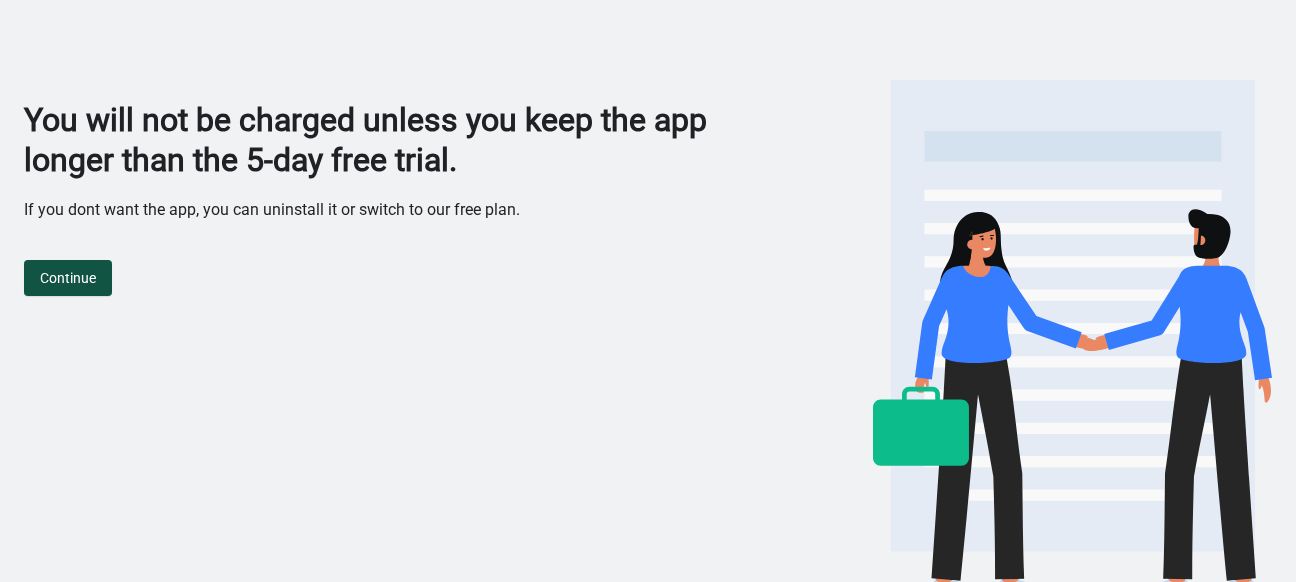 click on "Continue" at bounding box center [68, 278] 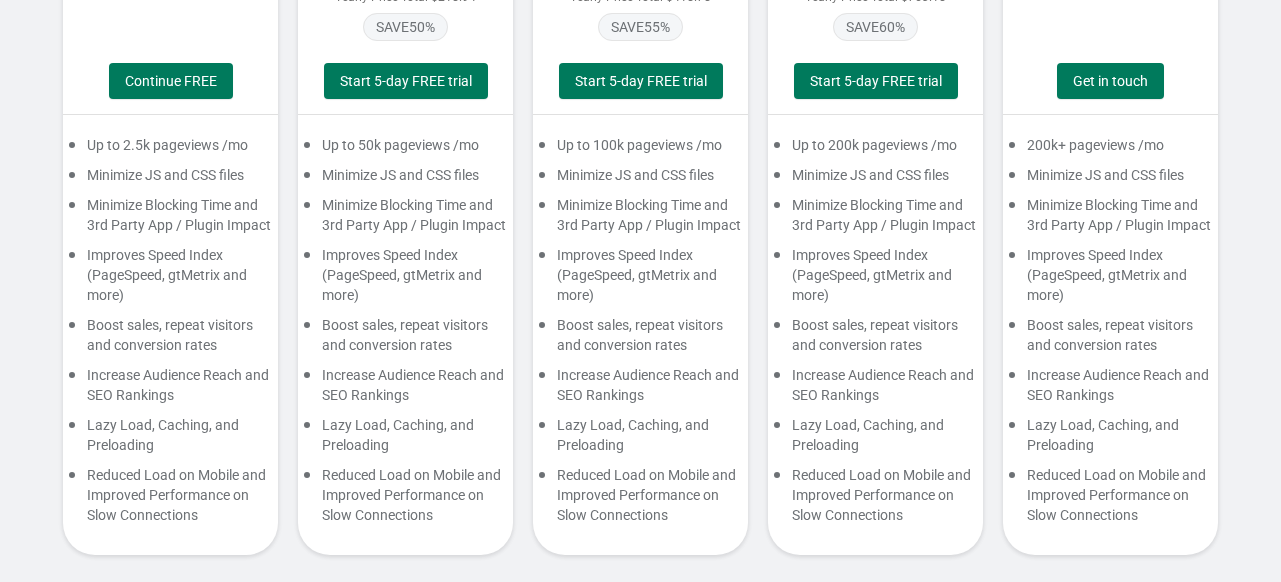 scroll, scrollTop: 0, scrollLeft: 0, axis: both 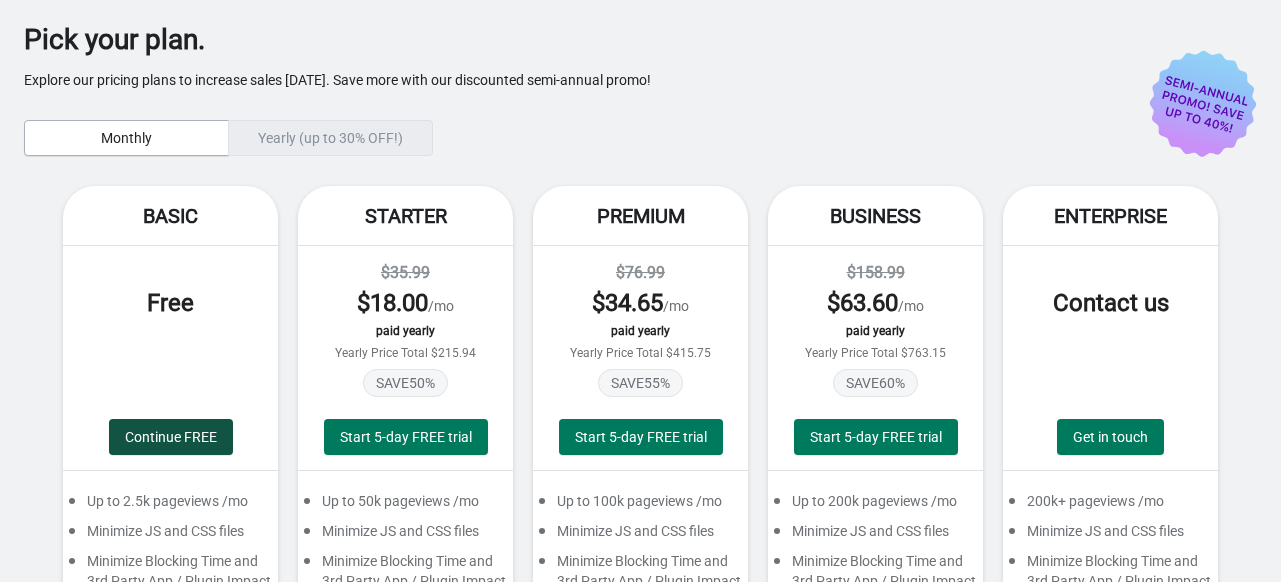click on "Continue FREE" at bounding box center (171, 437) 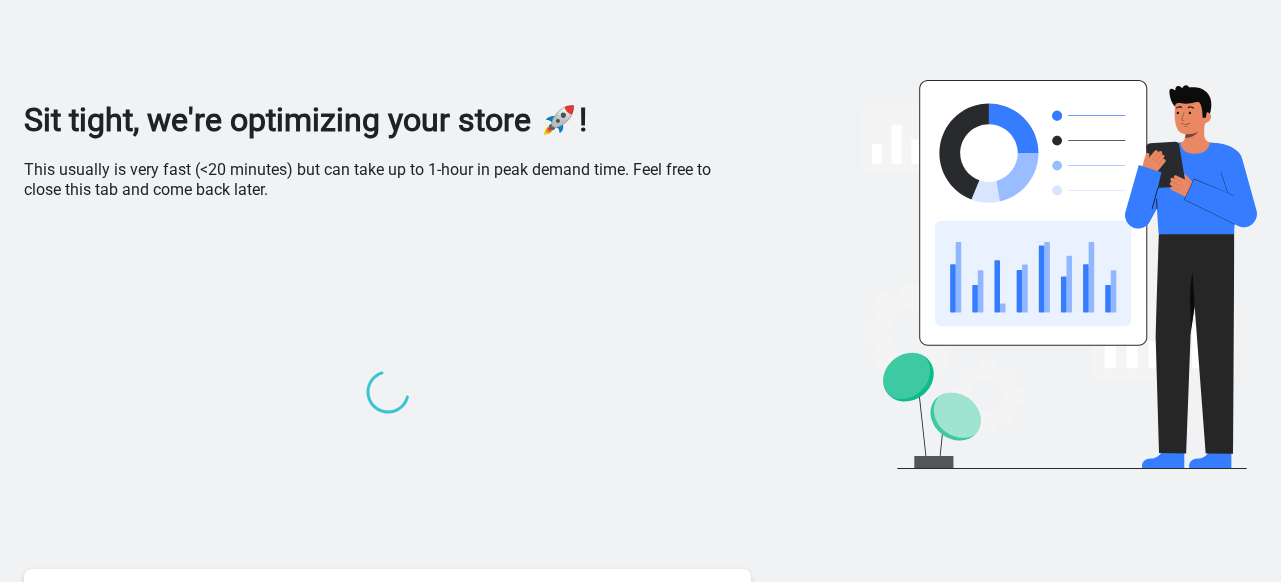 scroll, scrollTop: 53, scrollLeft: 0, axis: vertical 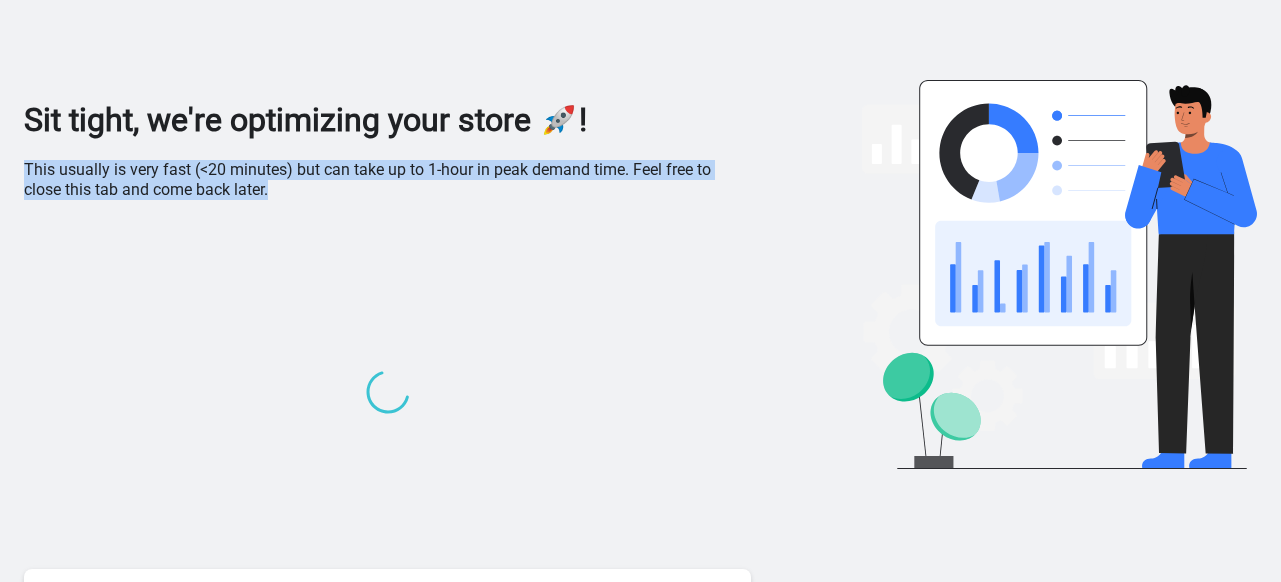 drag, startPoint x: 27, startPoint y: 167, endPoint x: 292, endPoint y: 203, distance: 267.4341 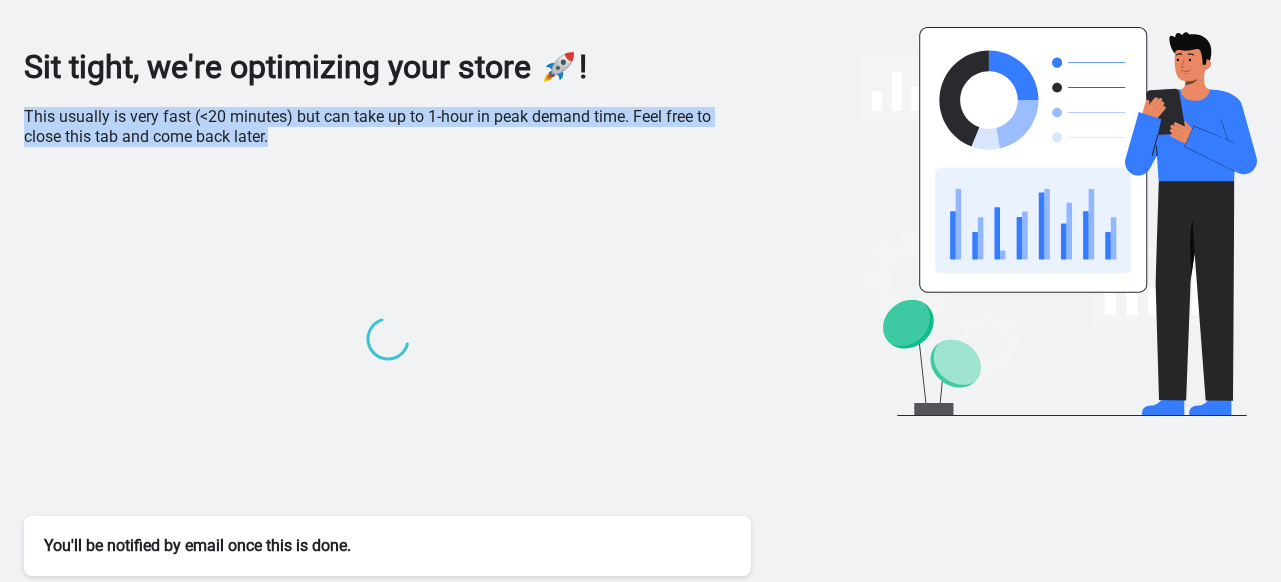 click on "This usually is very fast (<20 minutes) but can take up to 1-hour in peak demand time. Feel free to close this tab and come back later." at bounding box center [387, 127] 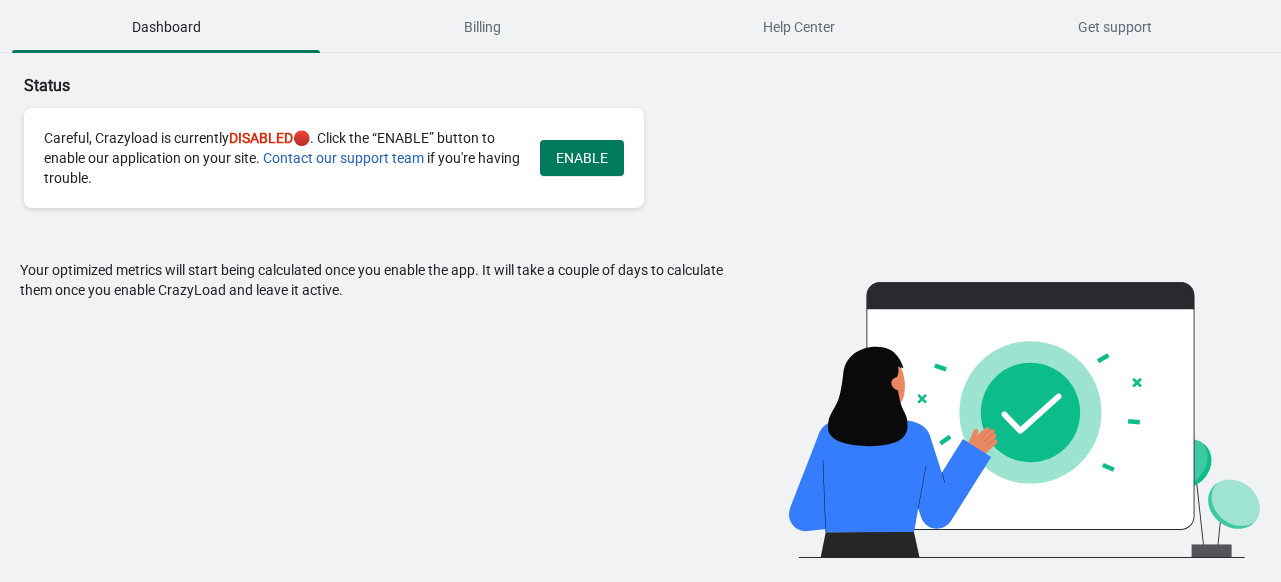 scroll, scrollTop: 0, scrollLeft: 0, axis: both 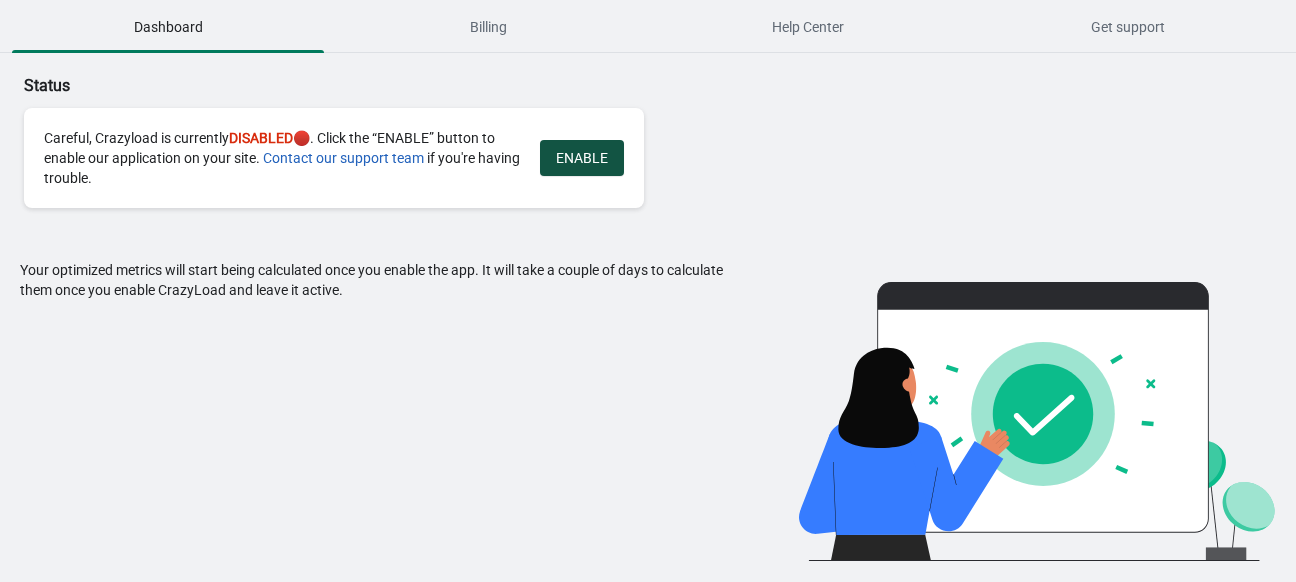 click on "ENABLE" at bounding box center (582, 158) 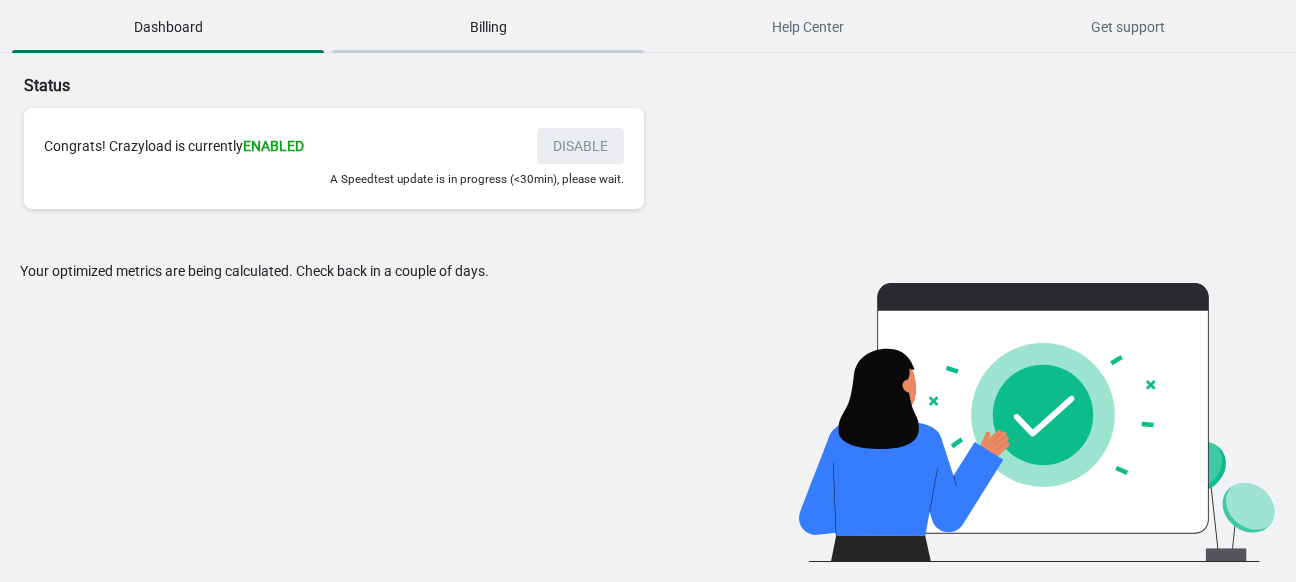 click on "Billing" at bounding box center (488, 27) 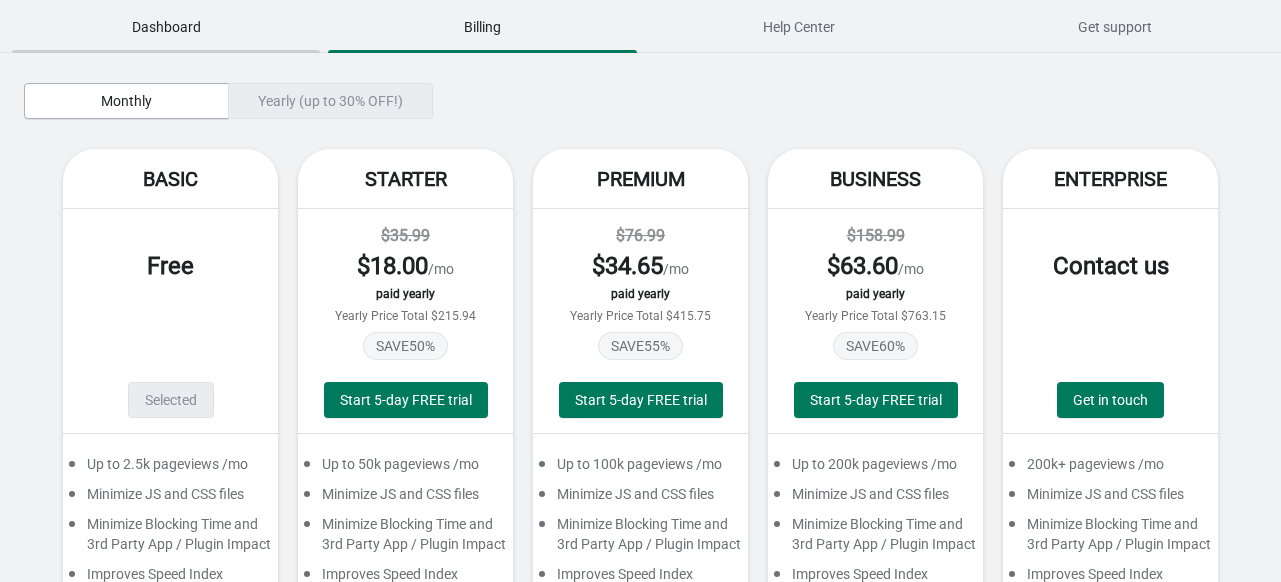 click on "Dashboard" at bounding box center [166, 27] 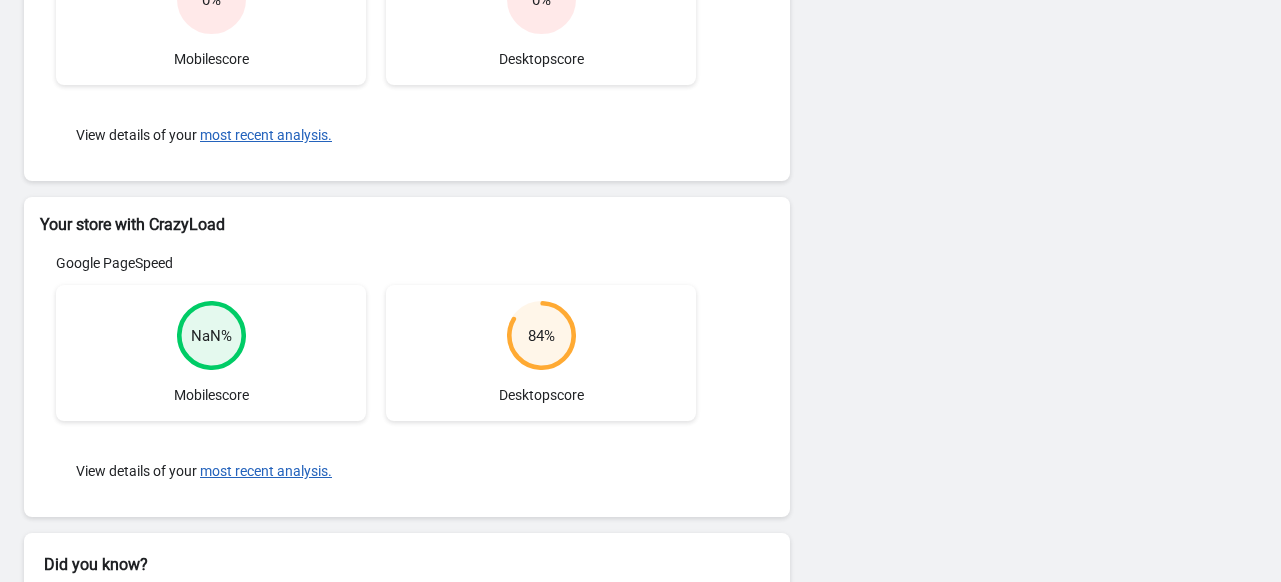 scroll, scrollTop: 0, scrollLeft: 0, axis: both 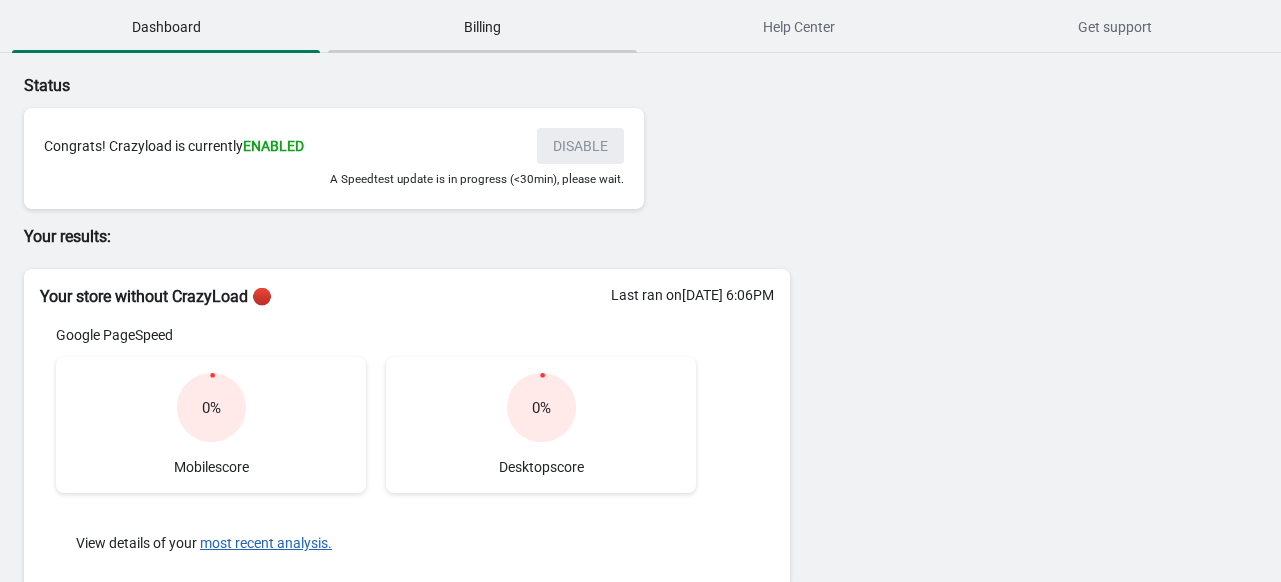 click on "Billing" at bounding box center [482, 27] 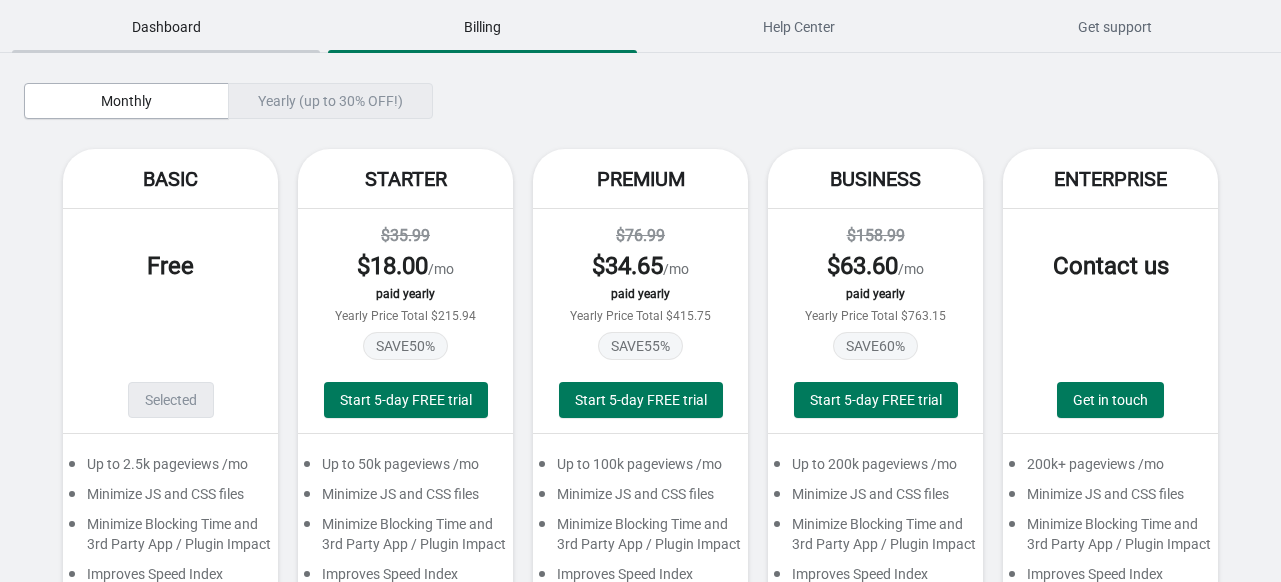 click on "Dashboard" at bounding box center [166, 27] 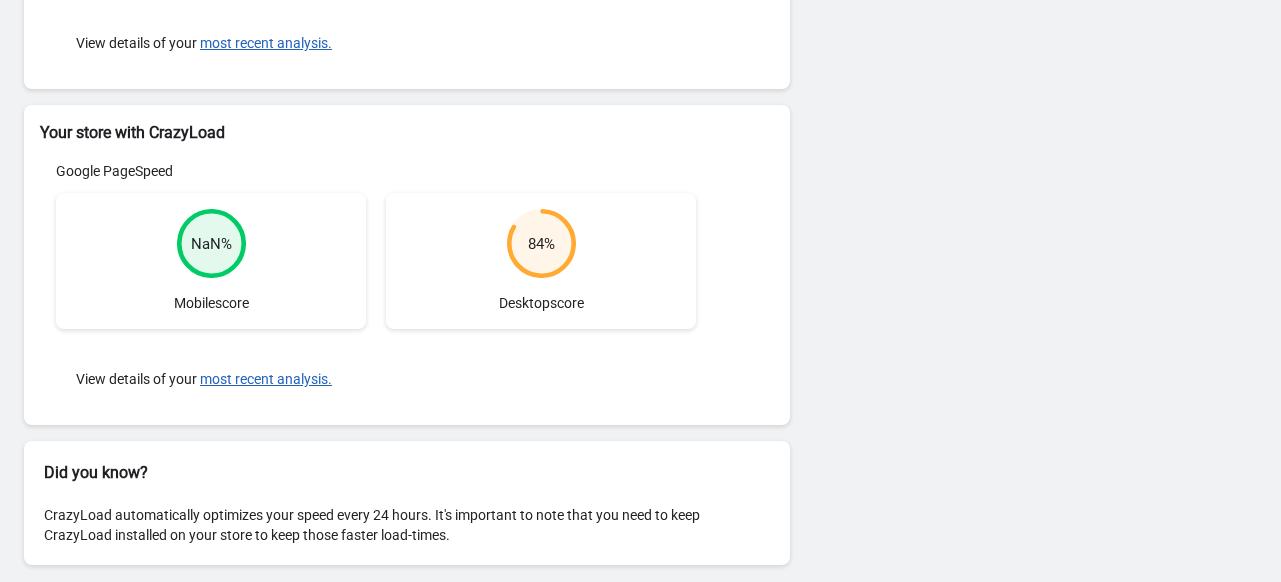 scroll, scrollTop: 300, scrollLeft: 0, axis: vertical 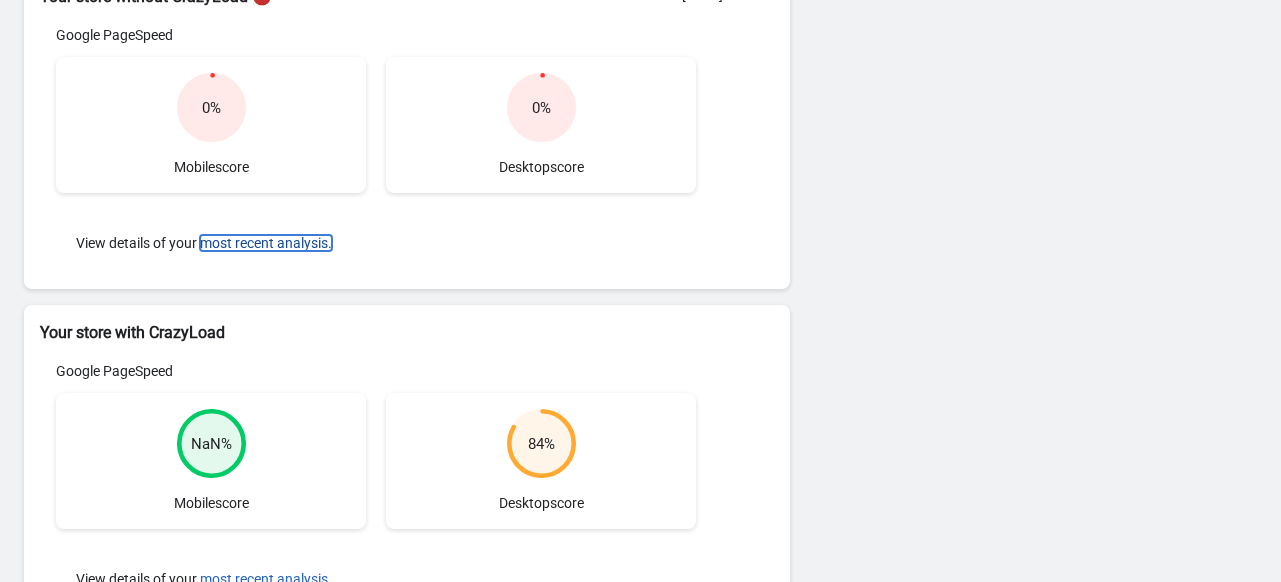 click on "most recent analysis." at bounding box center (266, 243) 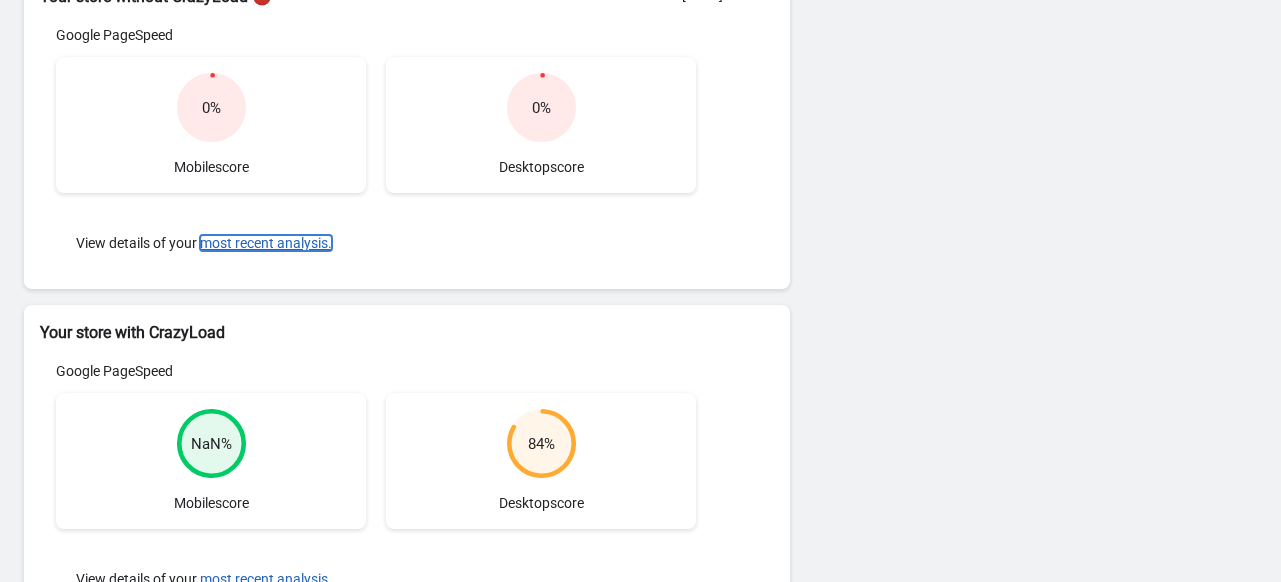 type 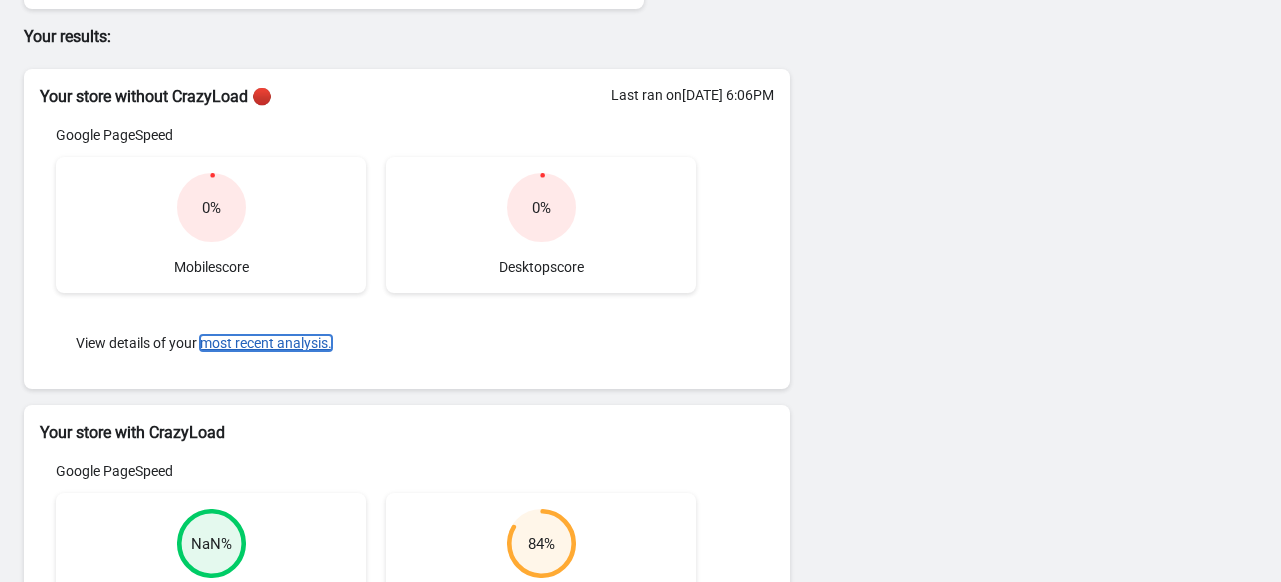 scroll, scrollTop: 100, scrollLeft: 0, axis: vertical 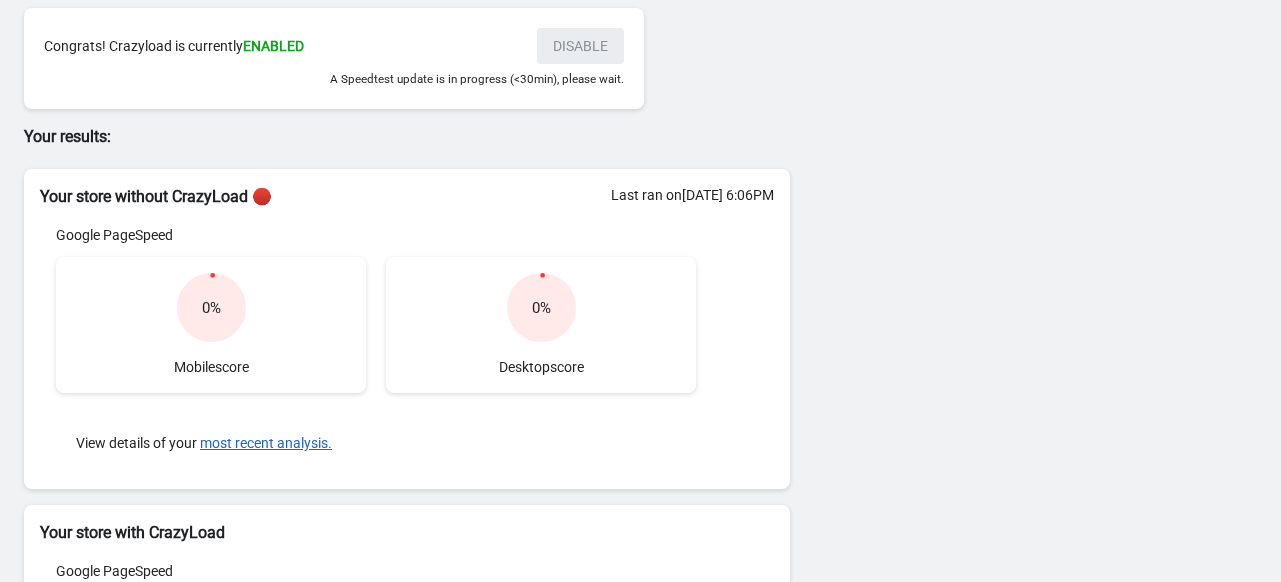 click on "Status Congrats! Crazyload is currently  ENABLED DISABLE A Speedtest update is in progress (<30min), please wait. Your results: Your store without CrazyLoad 🔴 Last ran on  25/07/2025 at 6:06PM Google PageSpeed 0 % Mobile  score 0 % Desktop  score View details of your   most recent analysis. Your store with CrazyLoad Google PageSpeed NaN % Mobile  score 84 % Desktop  score View details of your   most recent analysis. Did you know? CrazyLoad automatically optimizes your speed every 24 hours. It's important to note that you need to keep CrazyLoad installed on your store to keep those faster load-times." at bounding box center [640, 473] 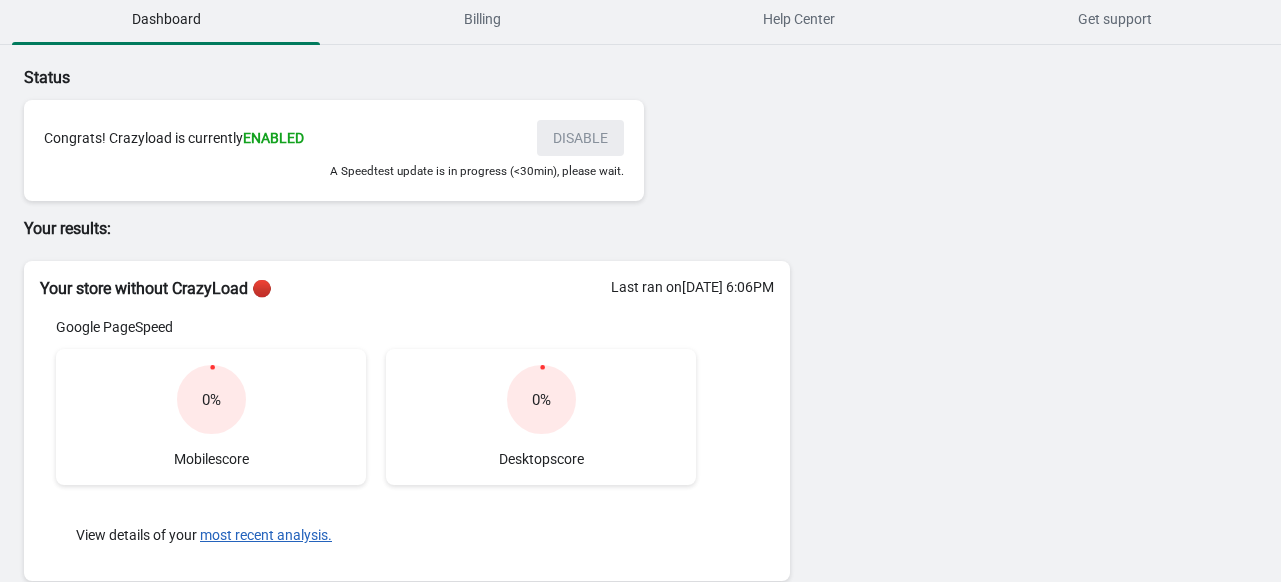 scroll, scrollTop: 0, scrollLeft: 0, axis: both 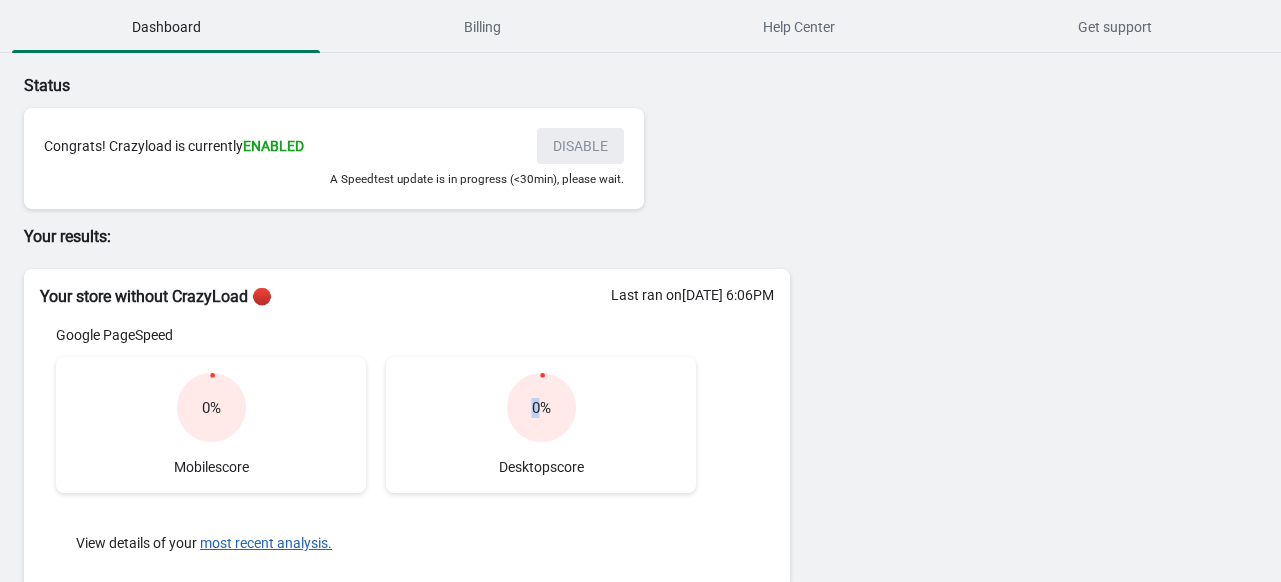 drag, startPoint x: 519, startPoint y: 406, endPoint x: 544, endPoint y: 407, distance: 25.019993 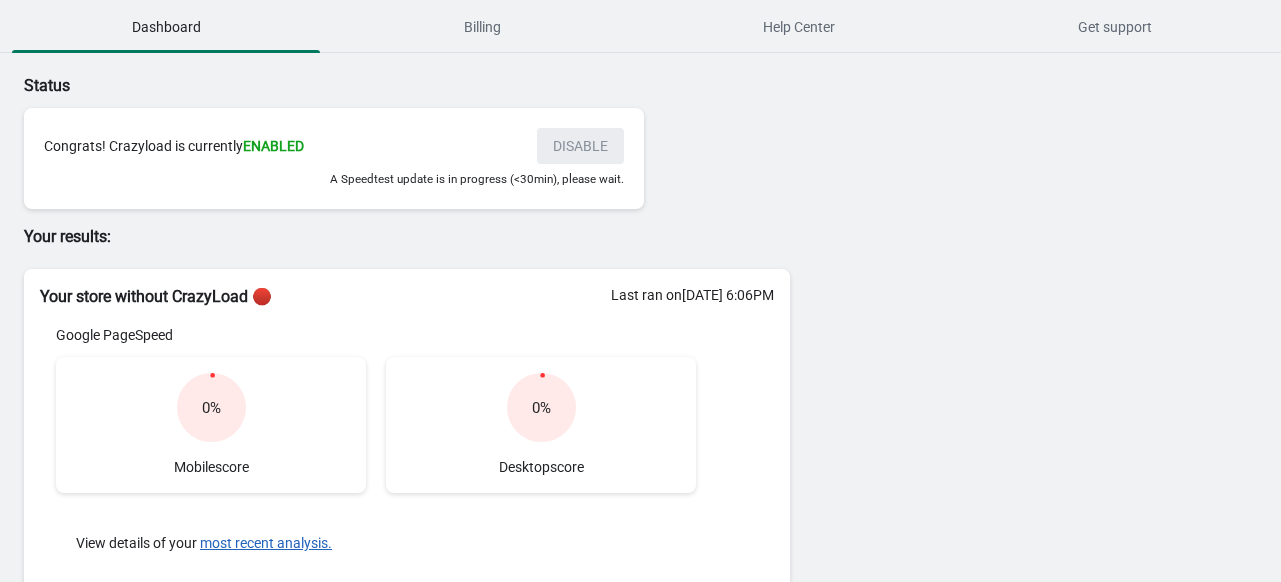 click on "0 % Desktop  score" at bounding box center [541, 425] 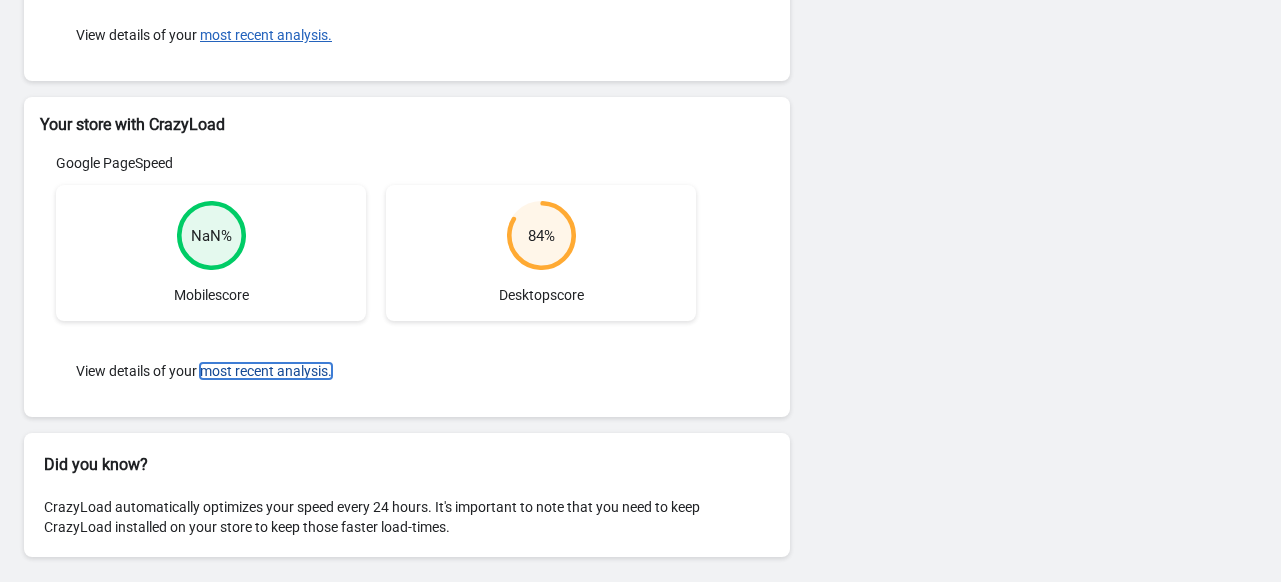 drag, startPoint x: 311, startPoint y: 372, endPoint x: 283, endPoint y: 366, distance: 28.635643 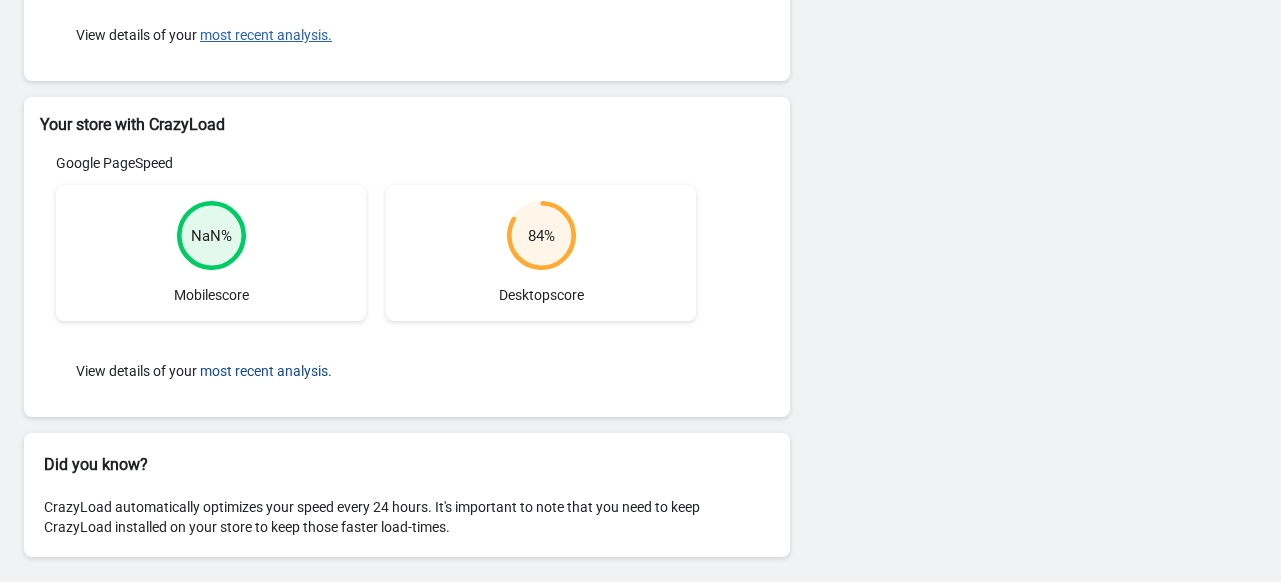 click on "Desktop
84
Performance
0–49
50–89
90–100
First Contentful Paint
1.1 s
Largest Contentful Paint
1.6 s
Total Blocking Time
50 ms
Cumulative Layout Shift
0.029
Speed Index
3.4 s" at bounding box center [-49360, 291] 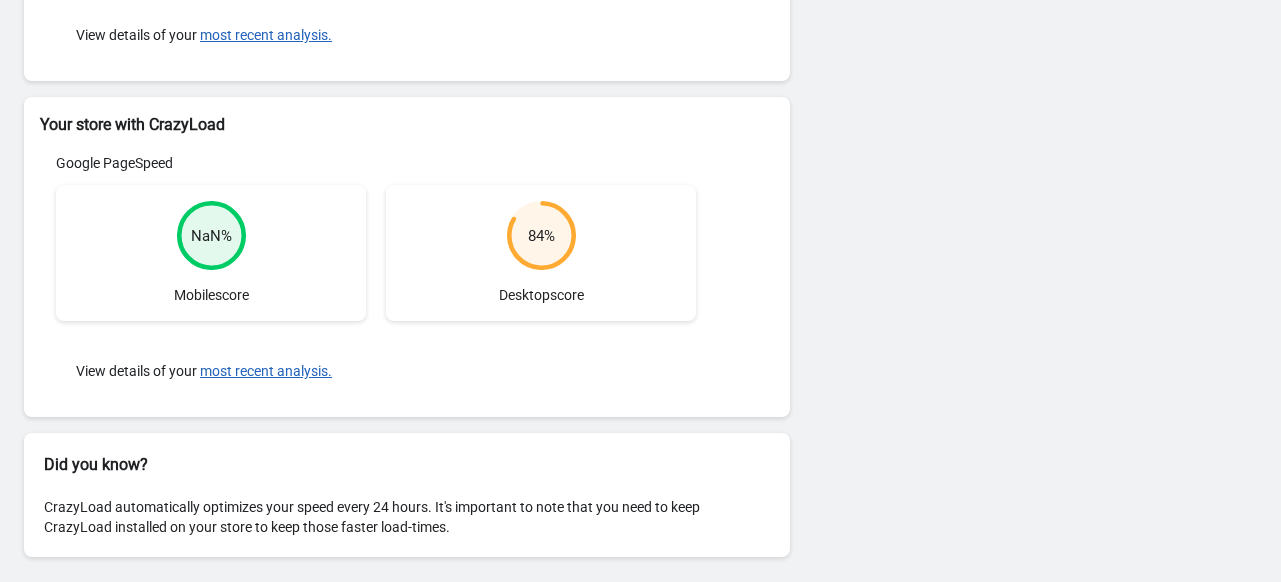 click on "NaN % Mobile  score" at bounding box center [211, 253] 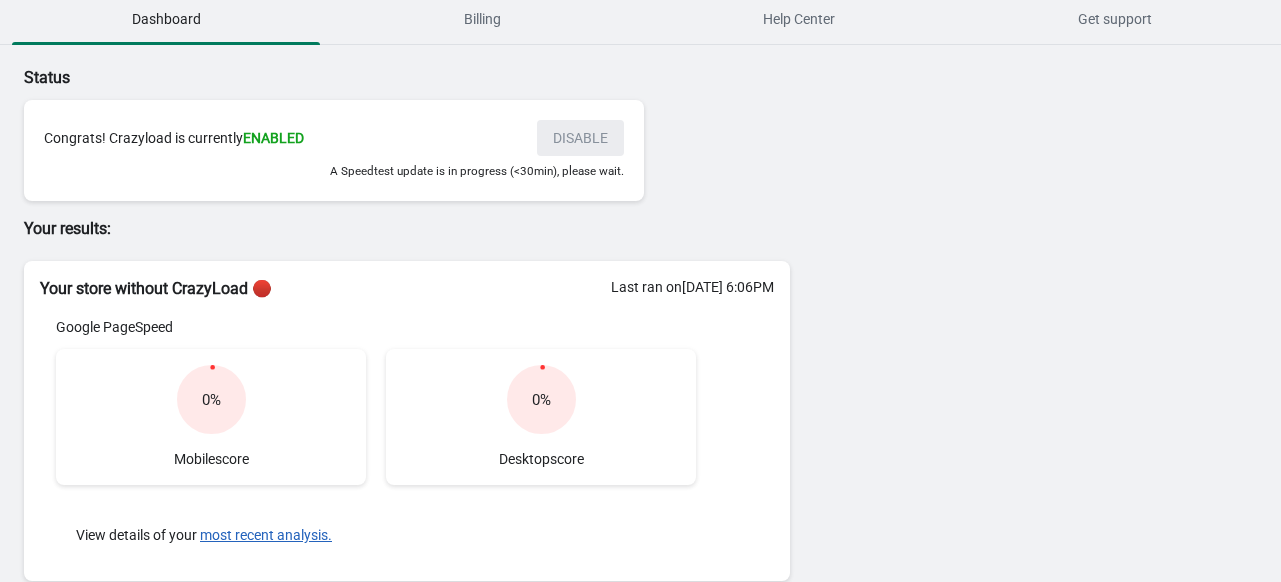 scroll, scrollTop: 0, scrollLeft: 0, axis: both 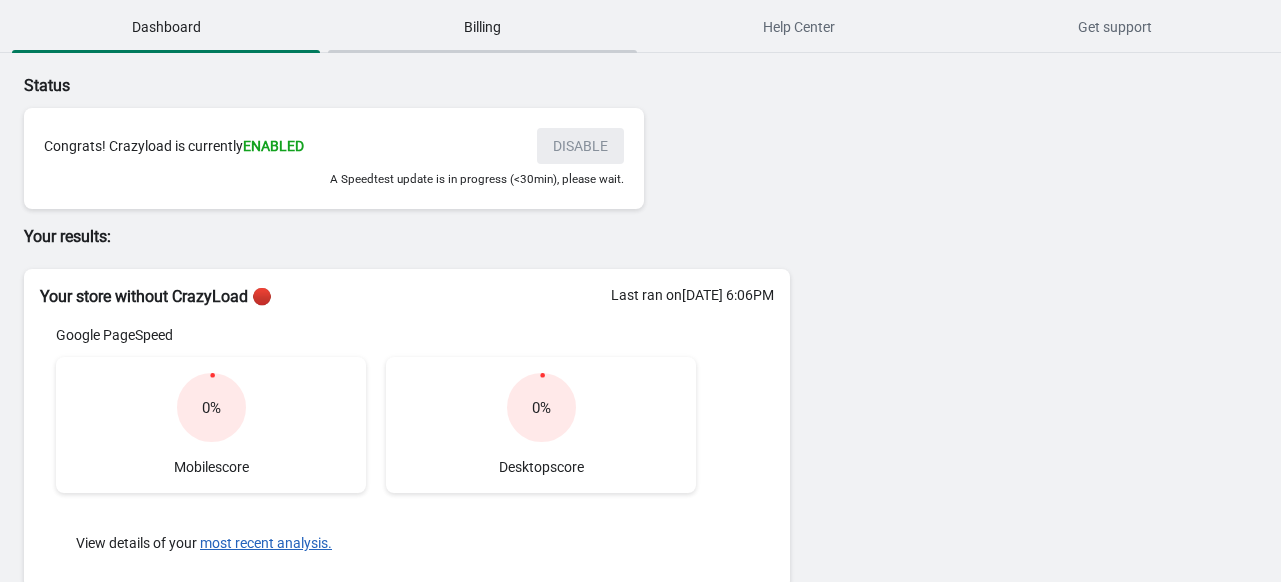 click on "Billing" at bounding box center [482, 27] 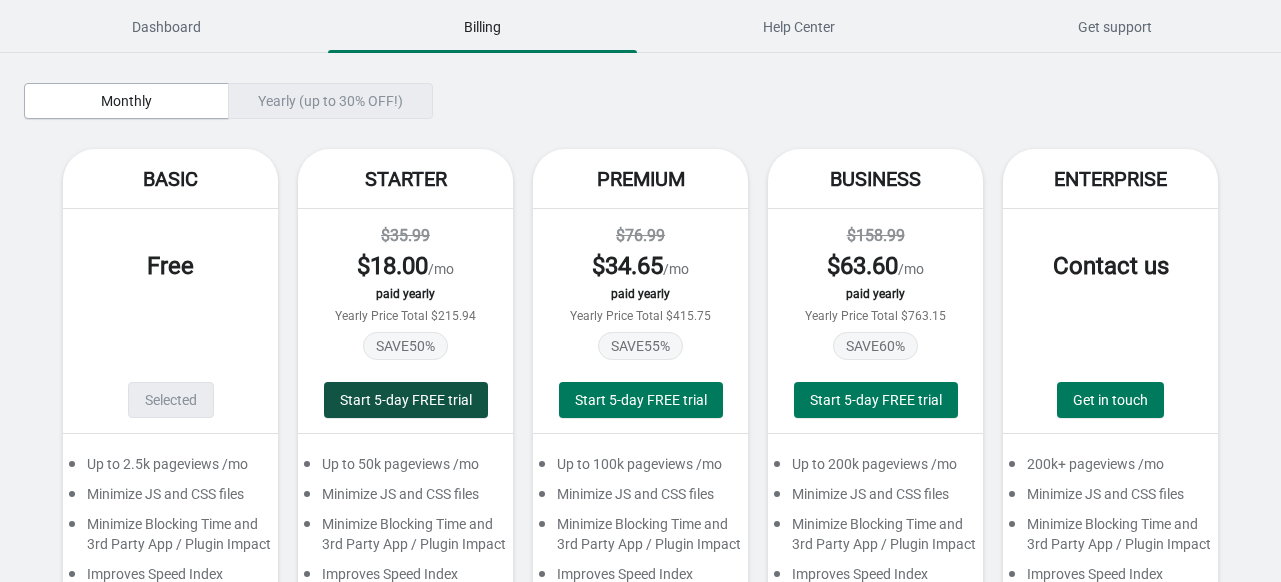 click on "Start 5-day FREE trial" at bounding box center (406, 400) 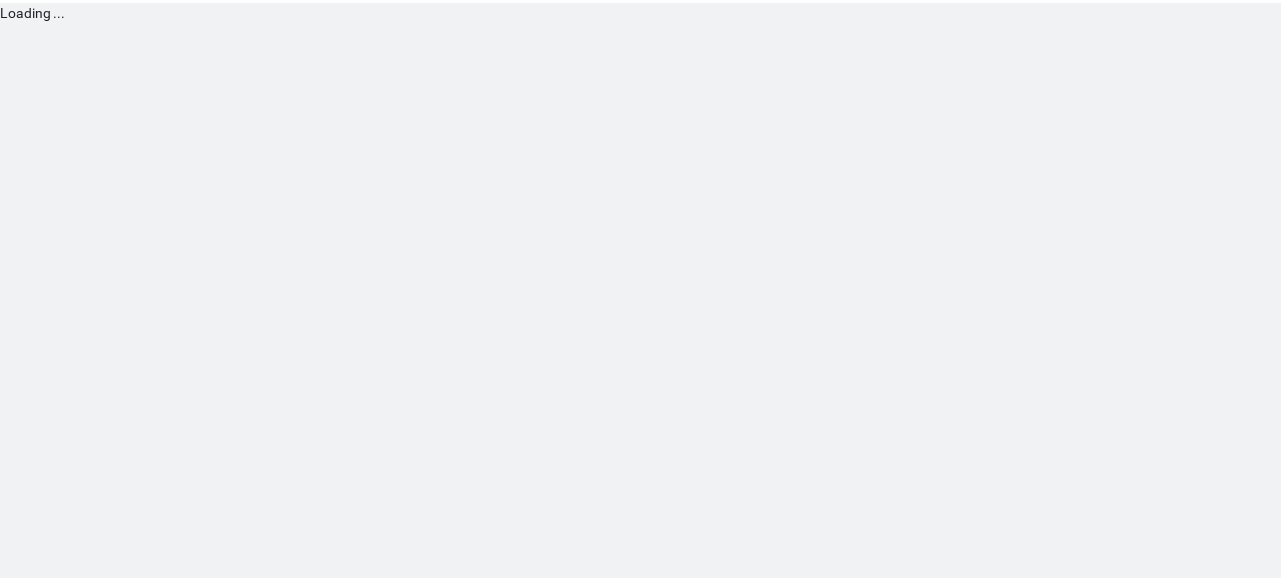 scroll, scrollTop: 0, scrollLeft: 0, axis: both 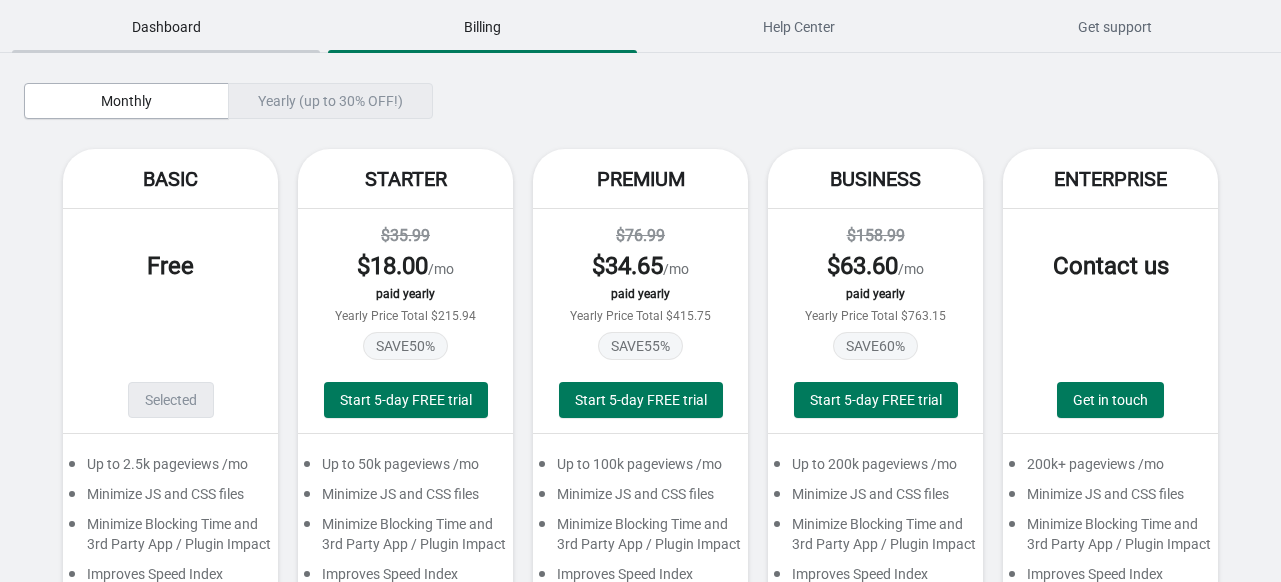click on "Dashboard" at bounding box center (166, 27) 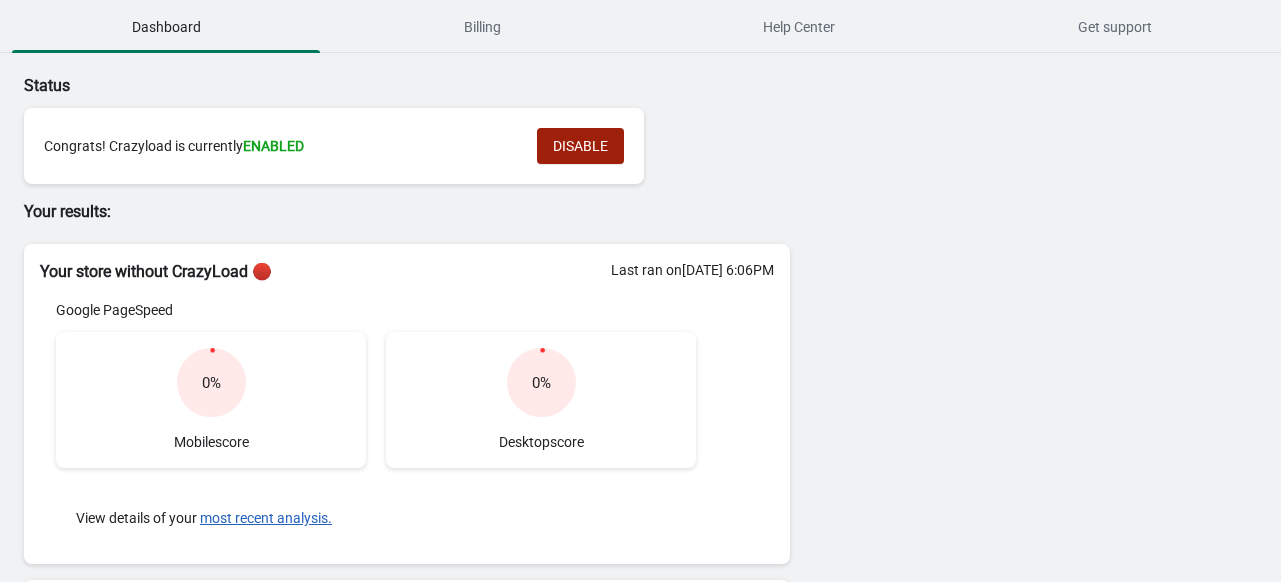click on "DISABLE" at bounding box center [580, 146] 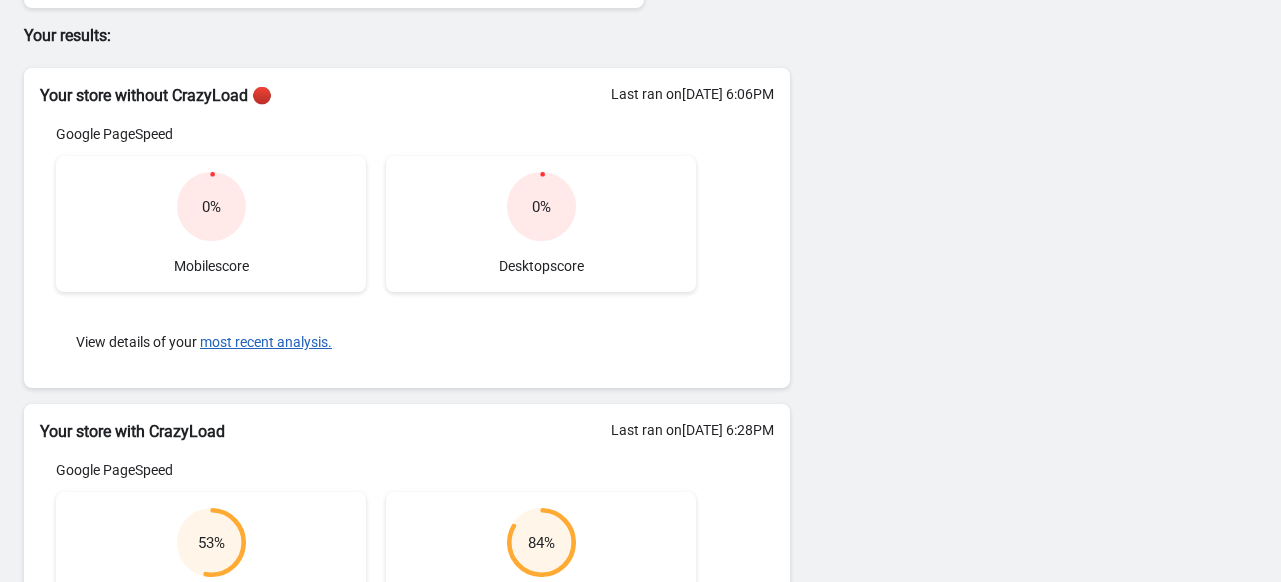 scroll, scrollTop: 0, scrollLeft: 0, axis: both 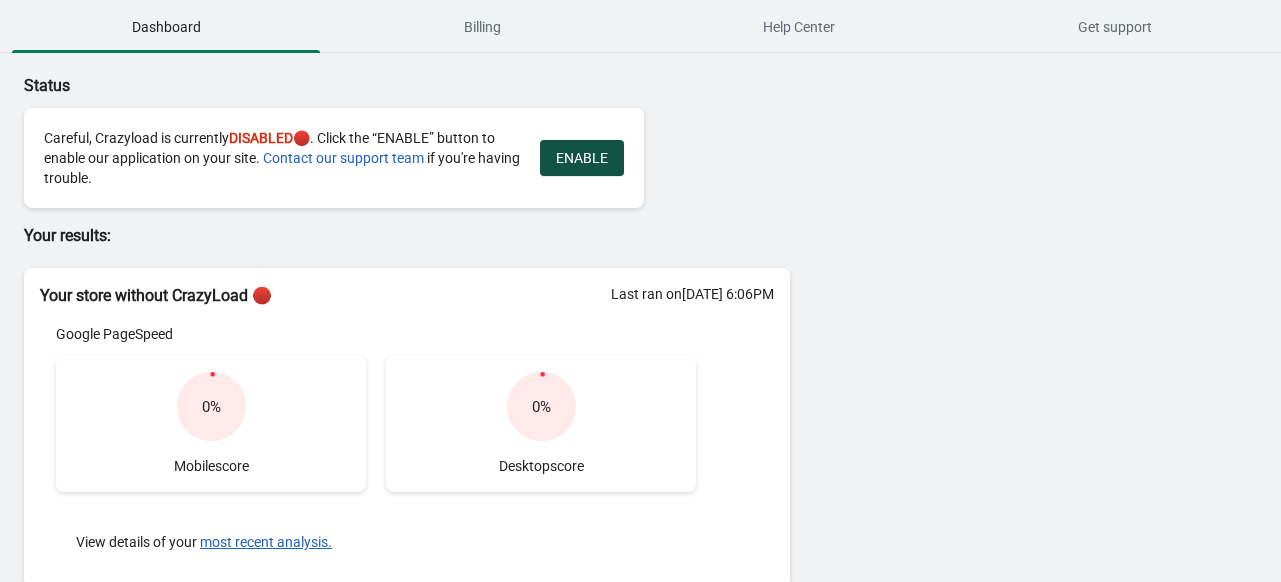 click on "ENABLE" at bounding box center (582, 158) 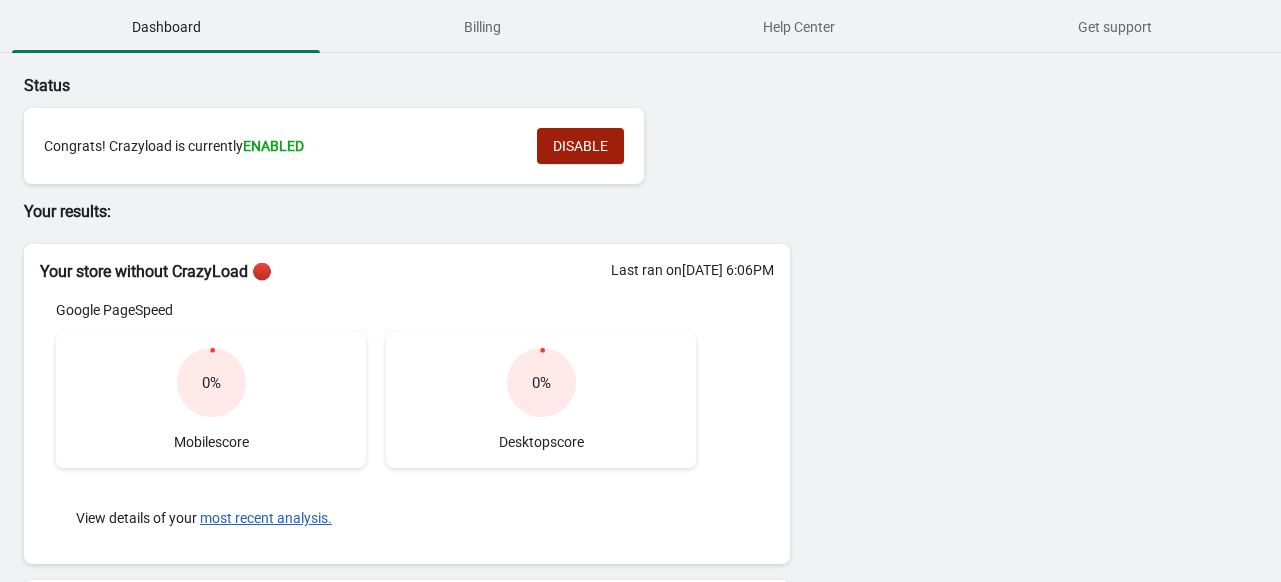 click on "DISABLE" at bounding box center (580, 146) 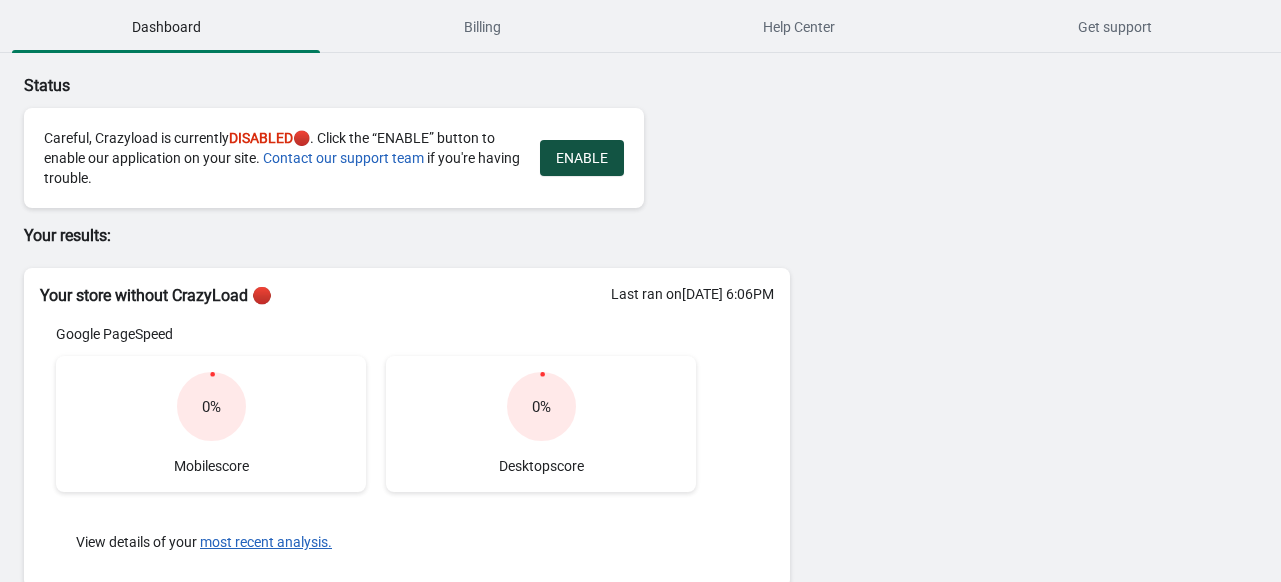 click on "ENABLE" at bounding box center [582, 158] 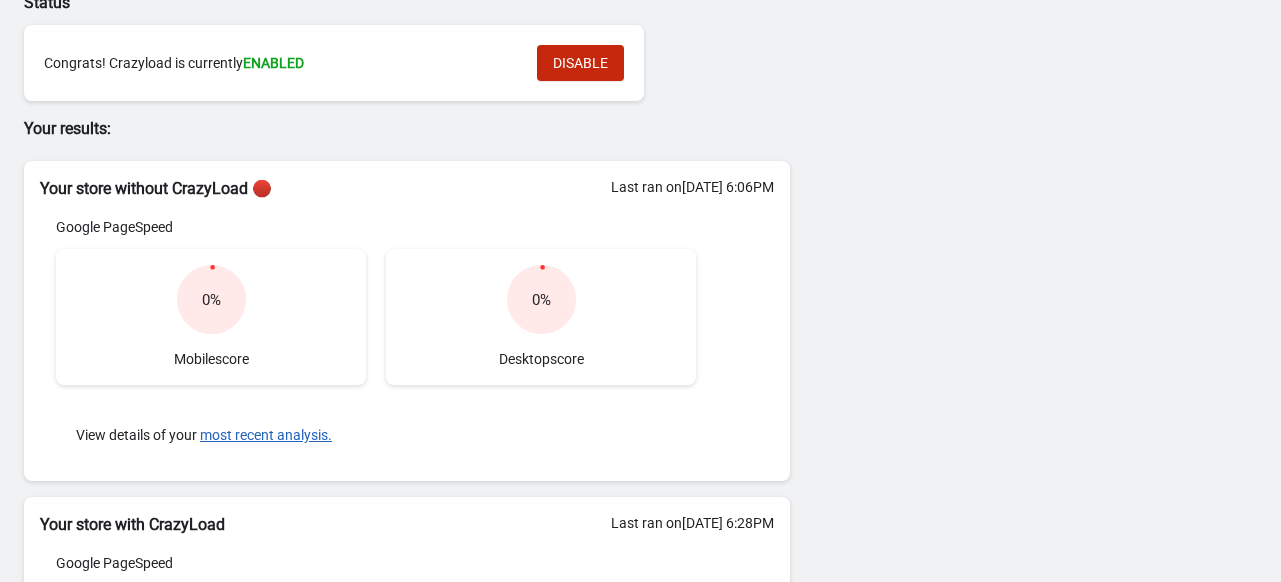 scroll, scrollTop: 0, scrollLeft: 0, axis: both 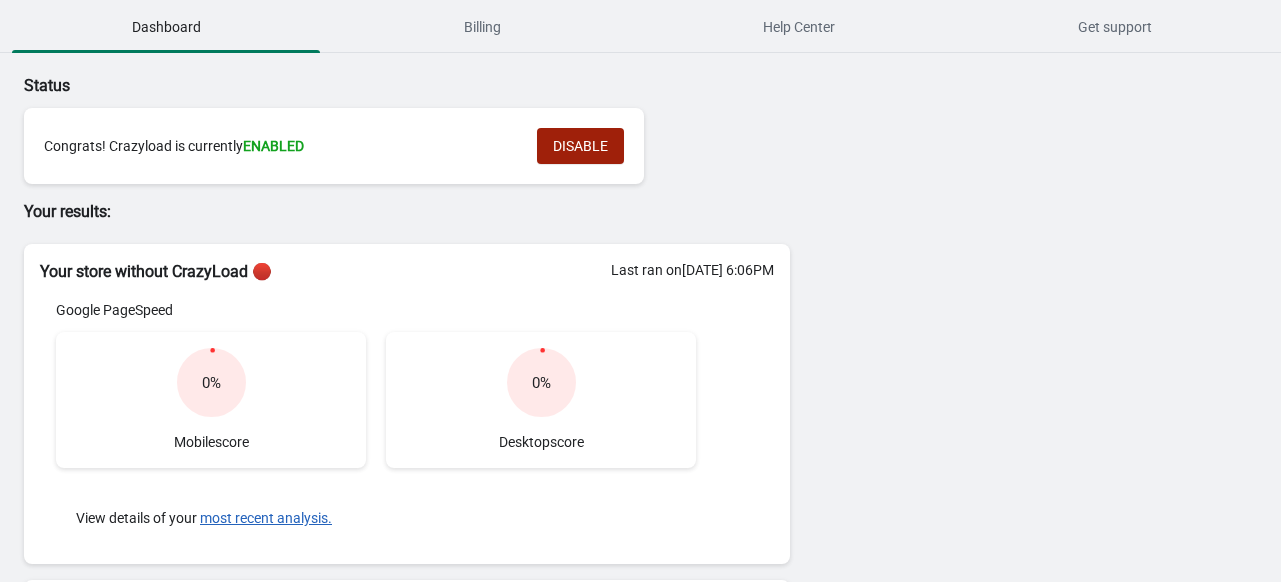 click on "DISABLE" at bounding box center (580, 146) 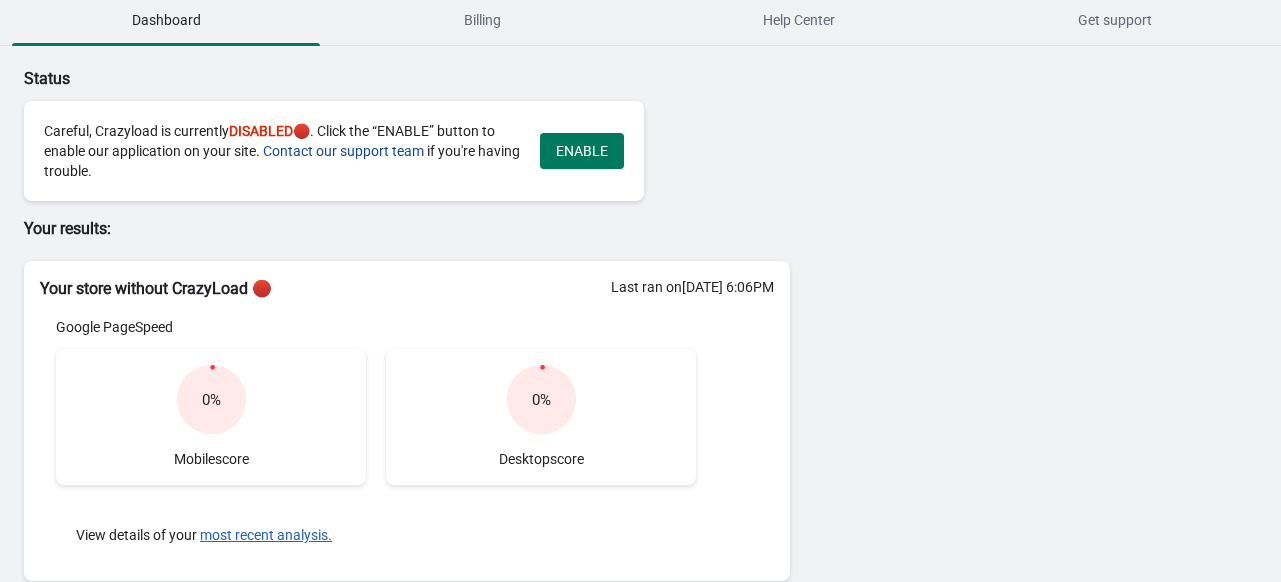 scroll, scrollTop: 0, scrollLeft: 0, axis: both 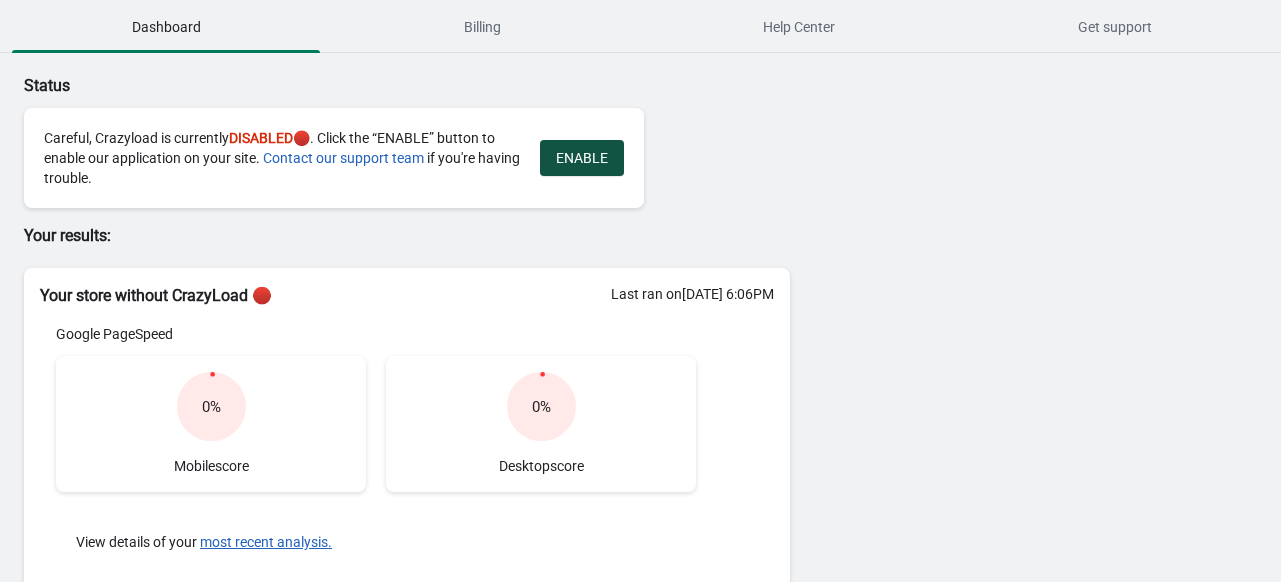 click on "ENABLE" at bounding box center [582, 158] 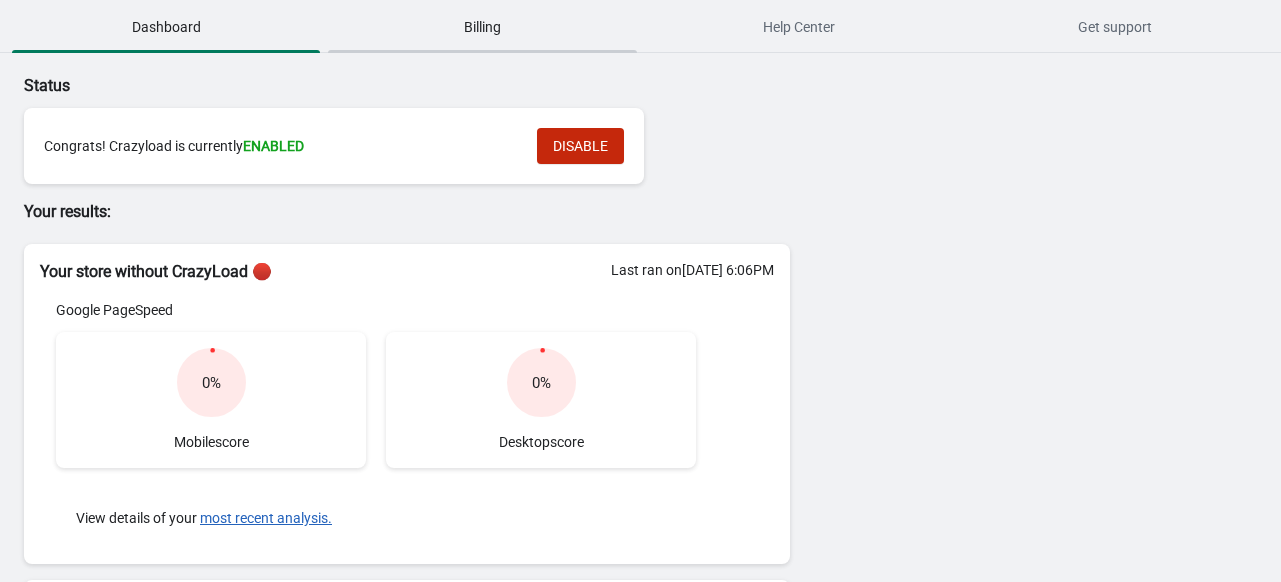 click on "Billing" at bounding box center (482, 27) 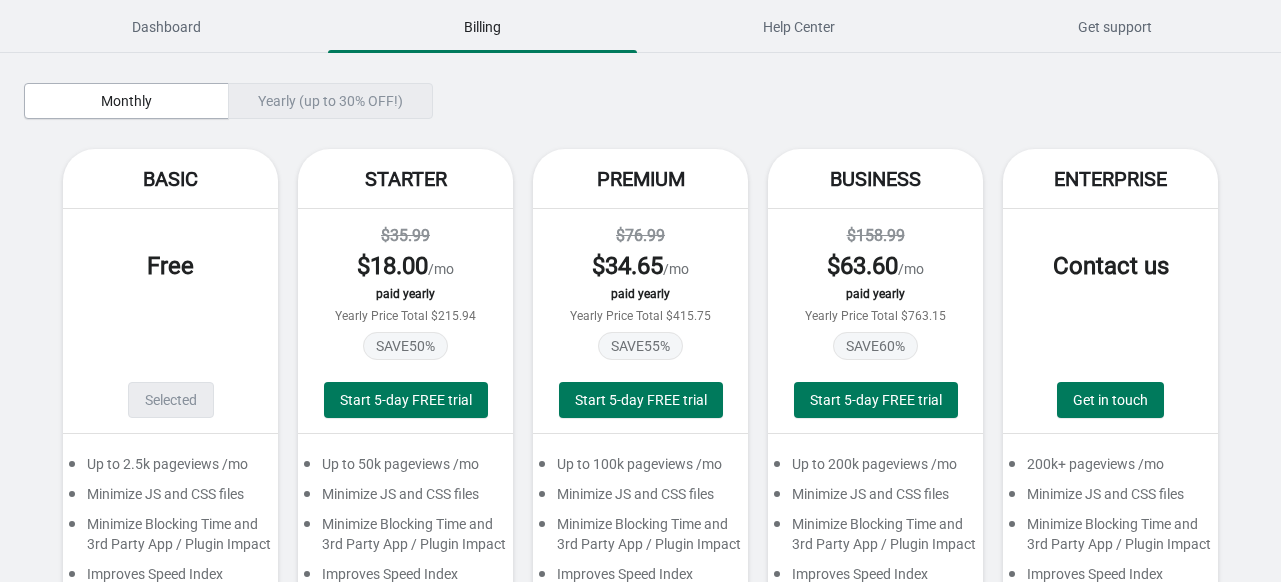 click on "Selected" at bounding box center (171, 400) 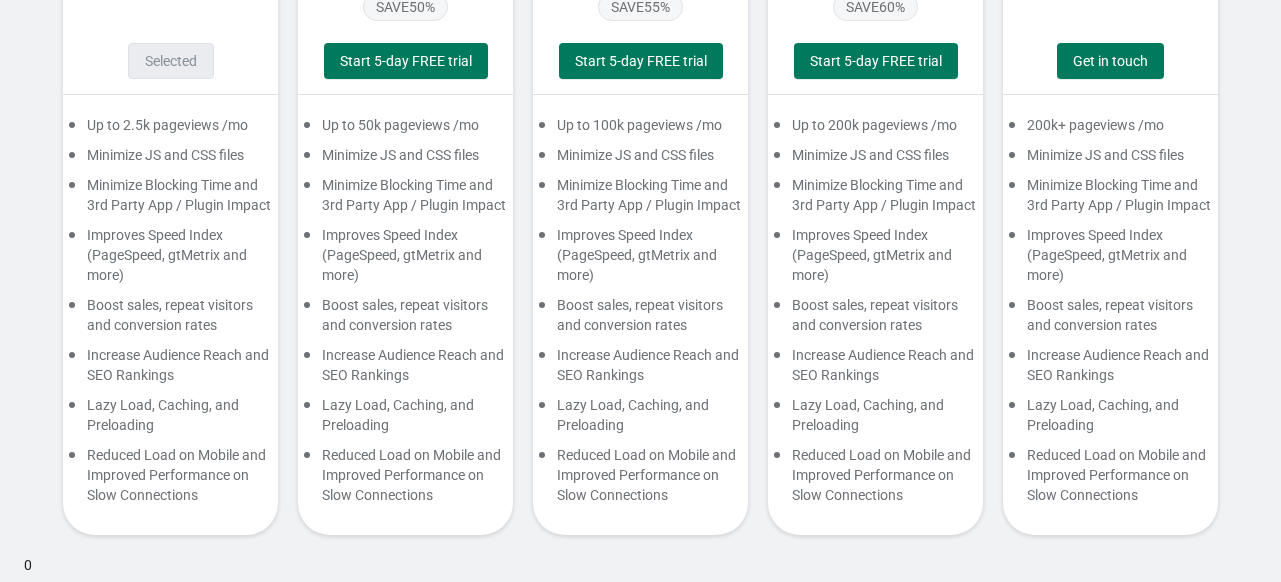 scroll, scrollTop: 39, scrollLeft: 0, axis: vertical 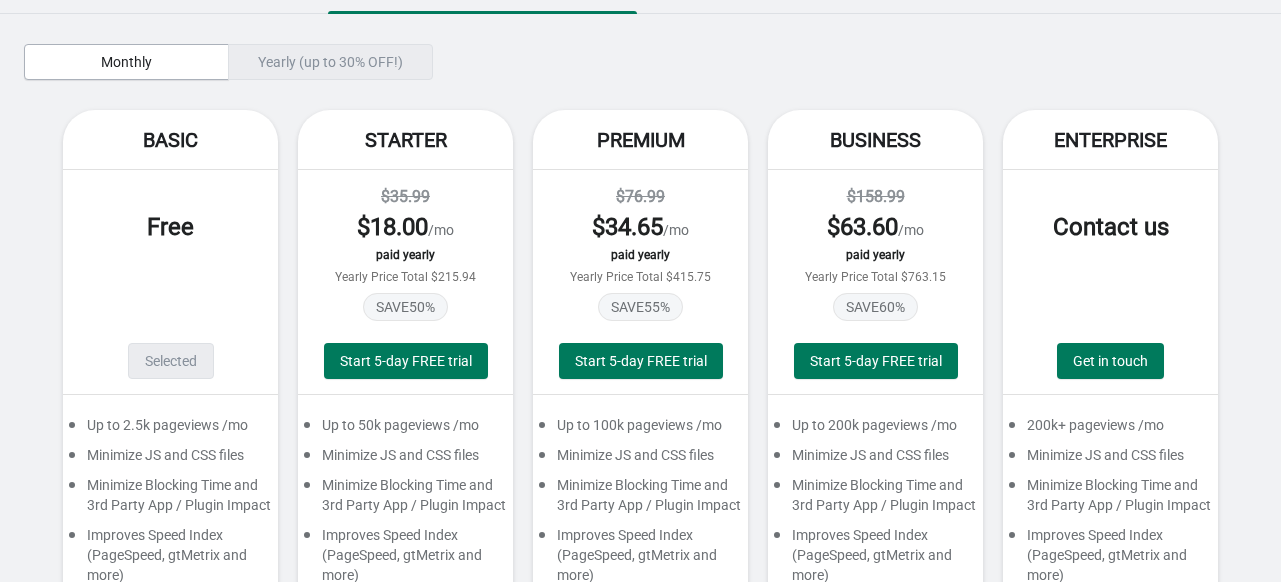 click on "Yearly (up to 30% OFF!)" at bounding box center [330, 62] 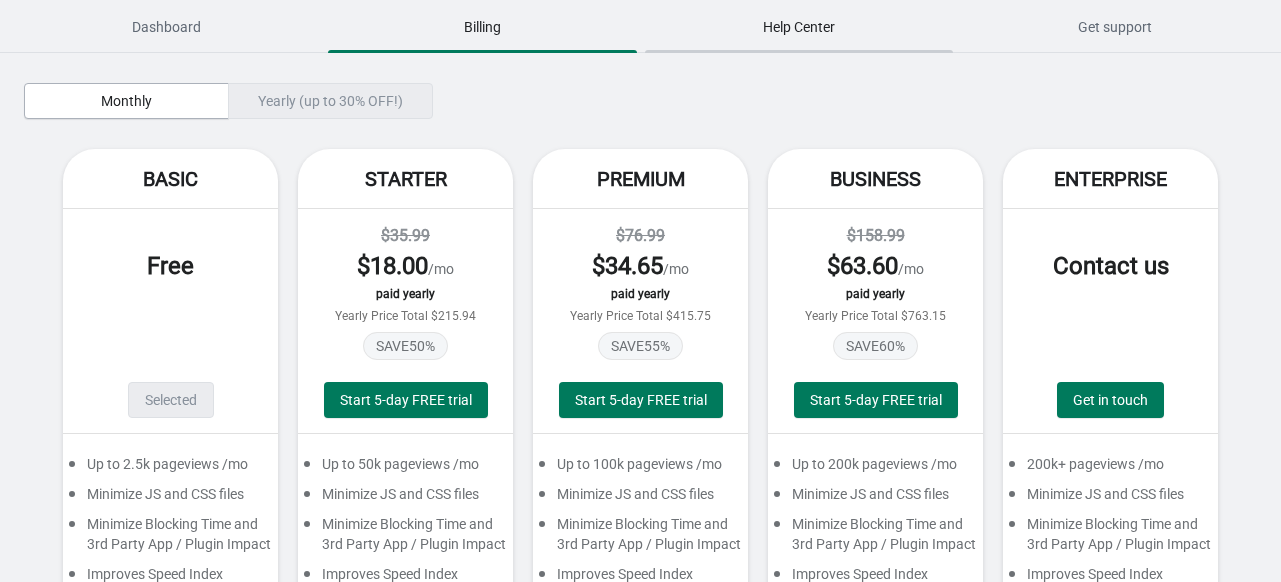 click on "Help Center" at bounding box center (799, 27) 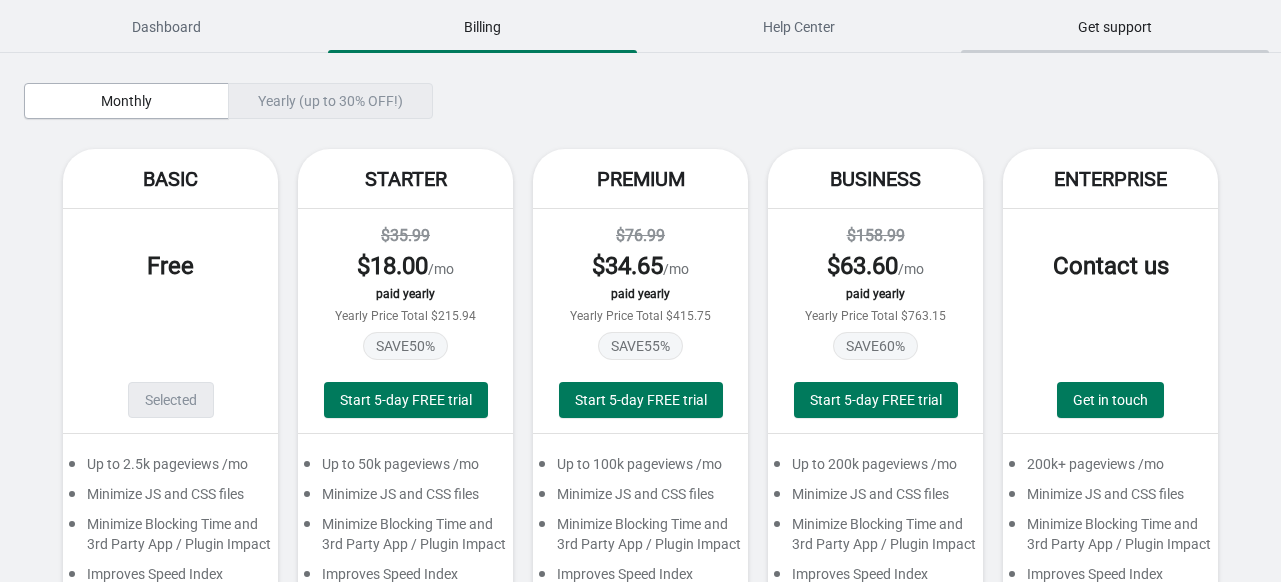 click on "Get support" at bounding box center (1115, 27) 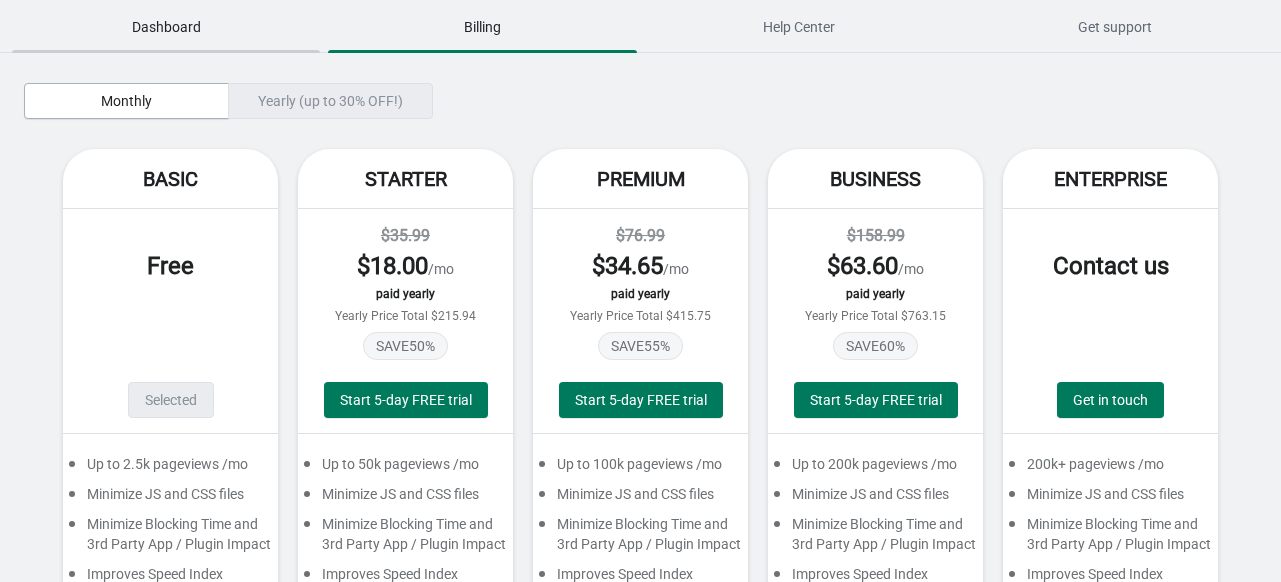 click on "Dashboard" at bounding box center [166, 27] 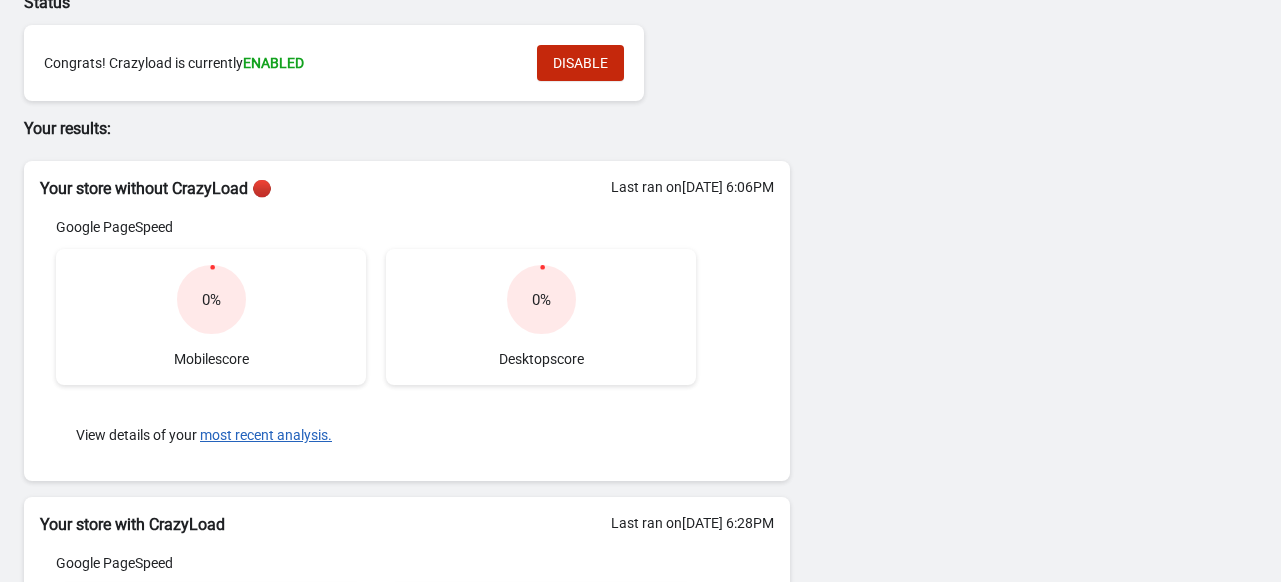 scroll, scrollTop: 0, scrollLeft: 0, axis: both 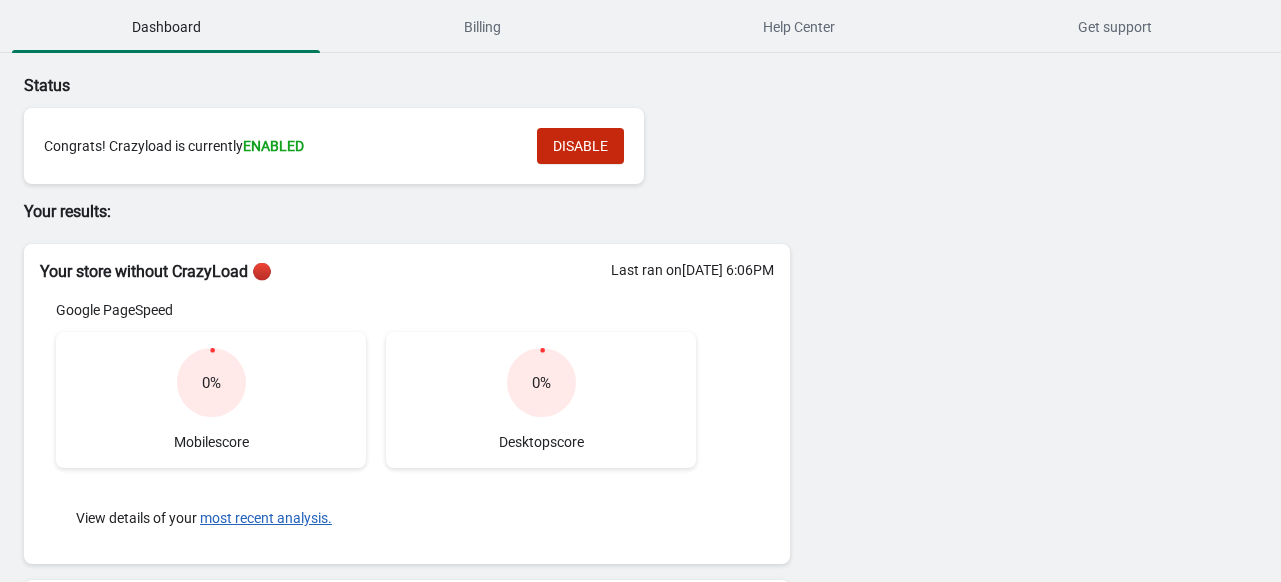 click on "ENABLED" at bounding box center (273, 146) 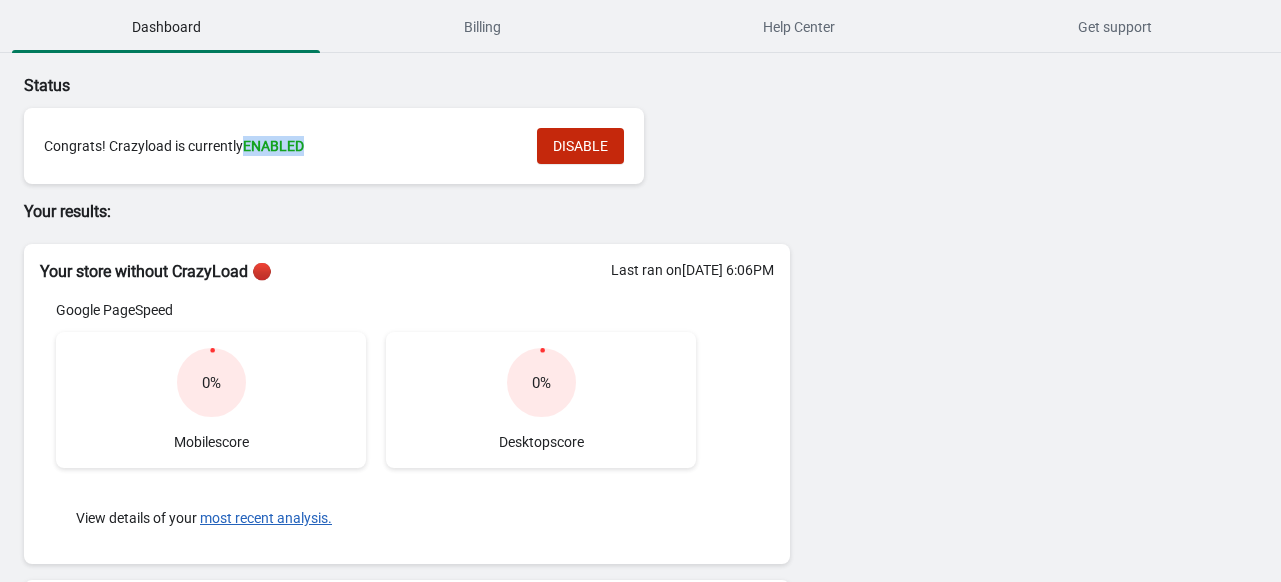 click on "ENABLED" at bounding box center [273, 146] 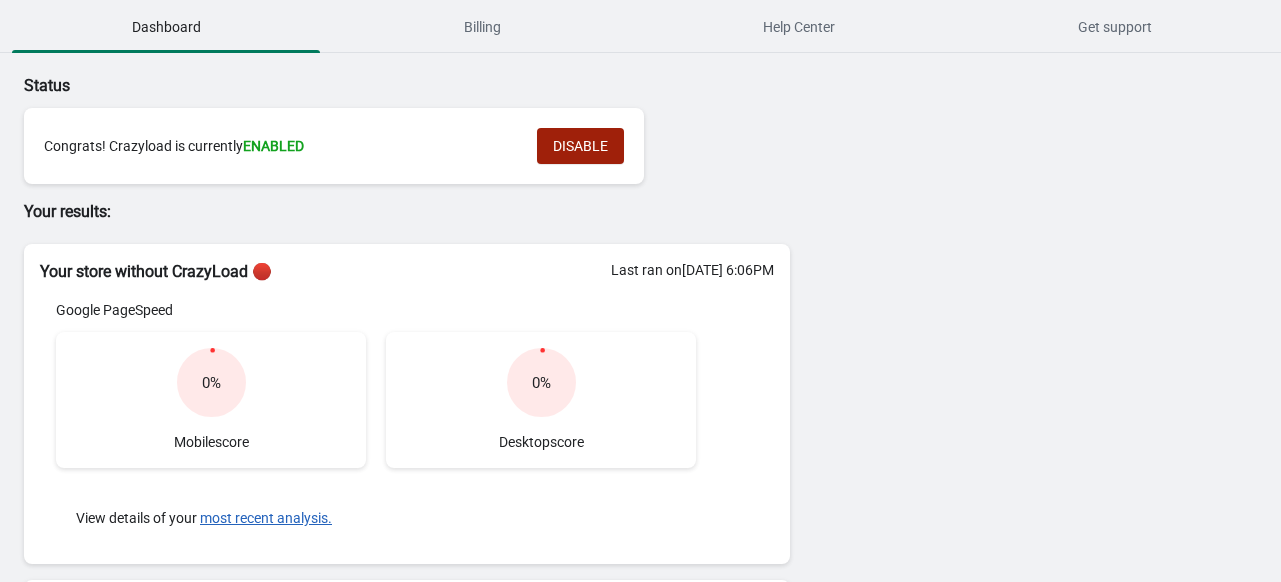 click on "DISABLE" at bounding box center (580, 146) 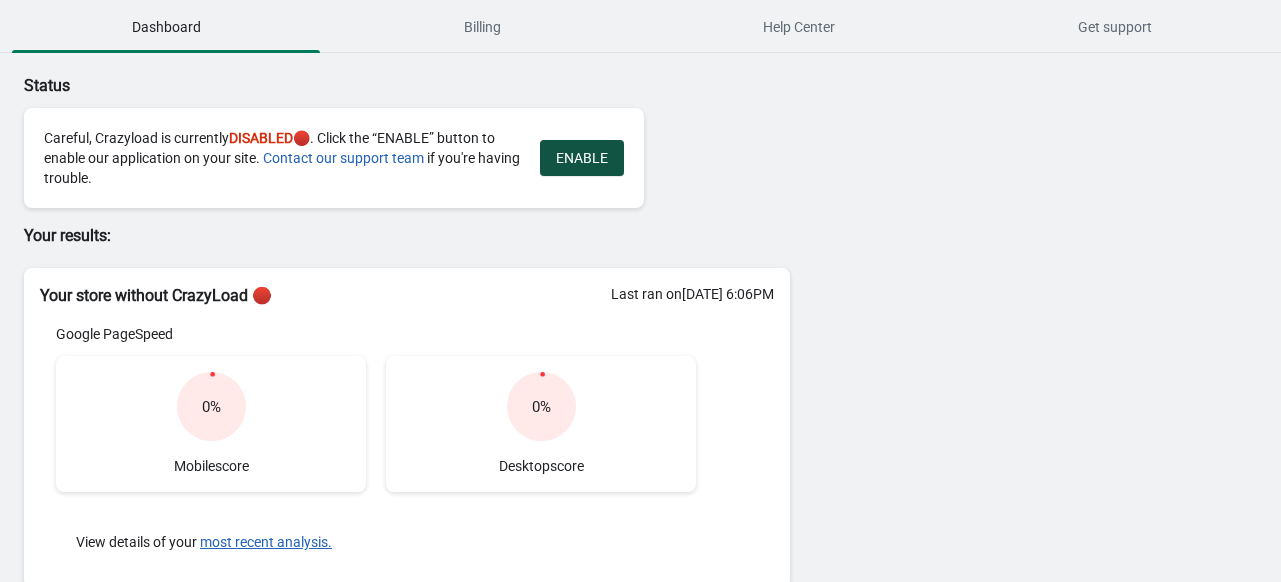 click on "ENABLE" at bounding box center (582, 158) 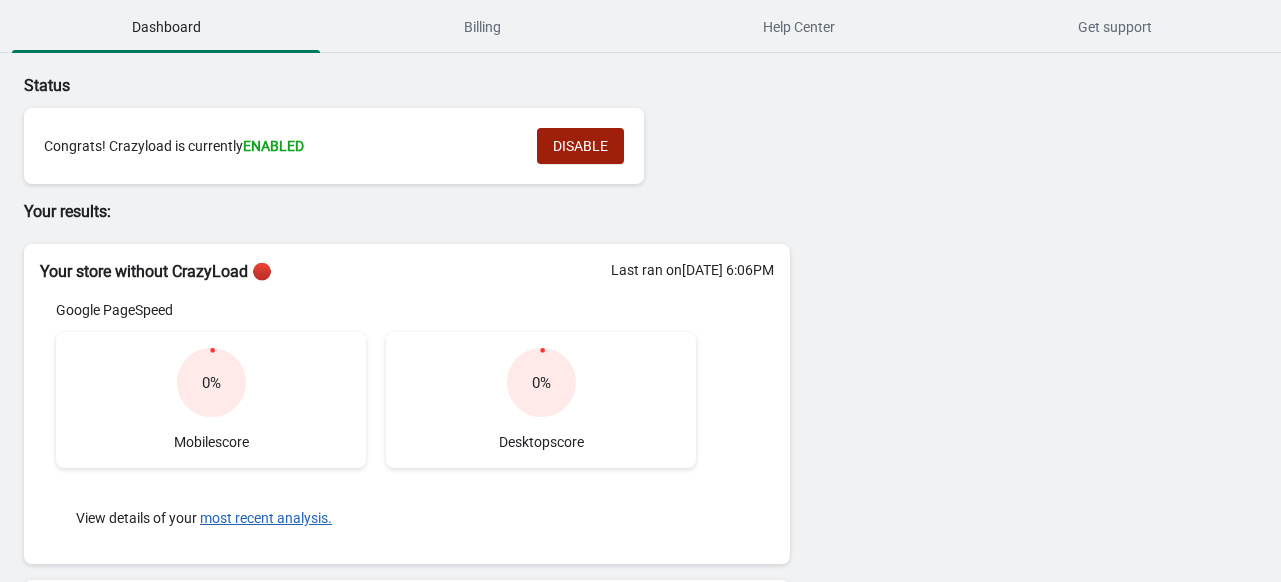 click on "DISABLE" at bounding box center [580, 146] 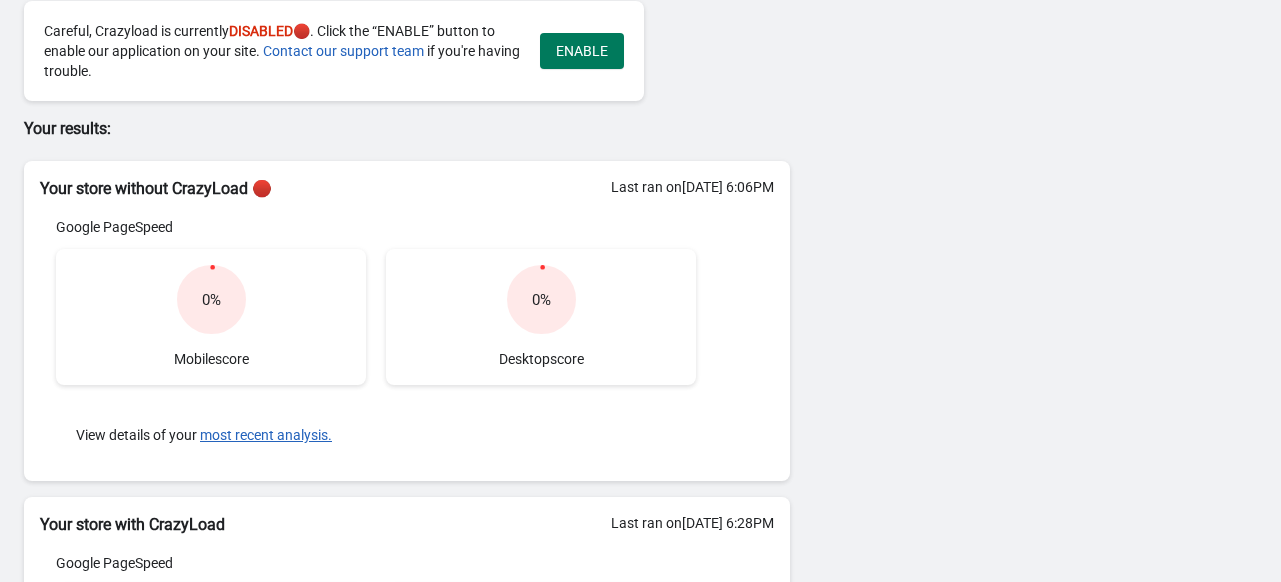 scroll, scrollTop: 7, scrollLeft: 0, axis: vertical 